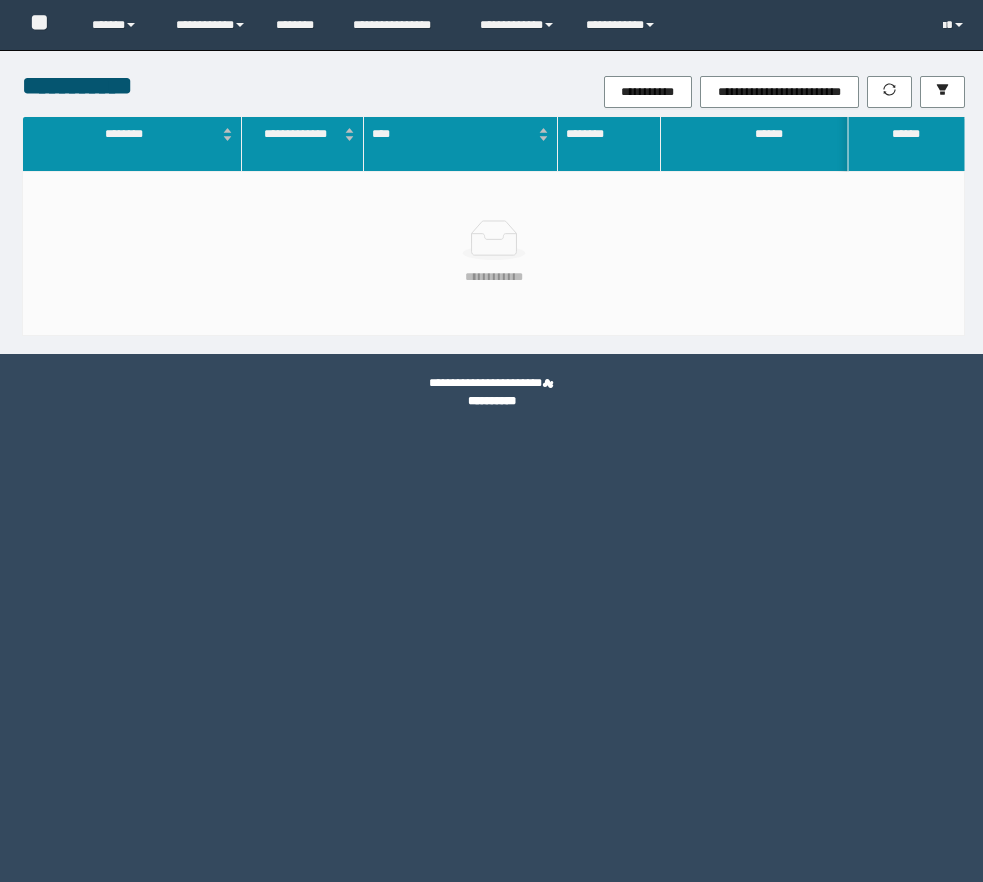 scroll, scrollTop: 0, scrollLeft: 0, axis: both 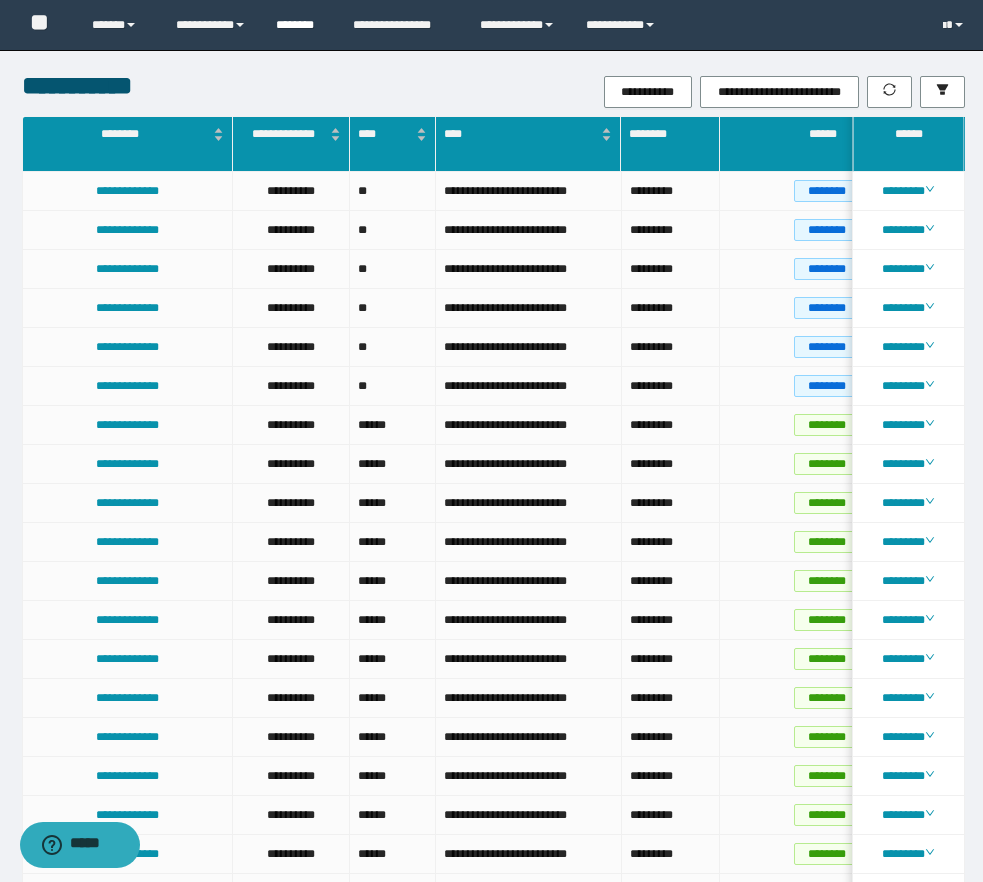 click on "********" at bounding box center [299, 25] 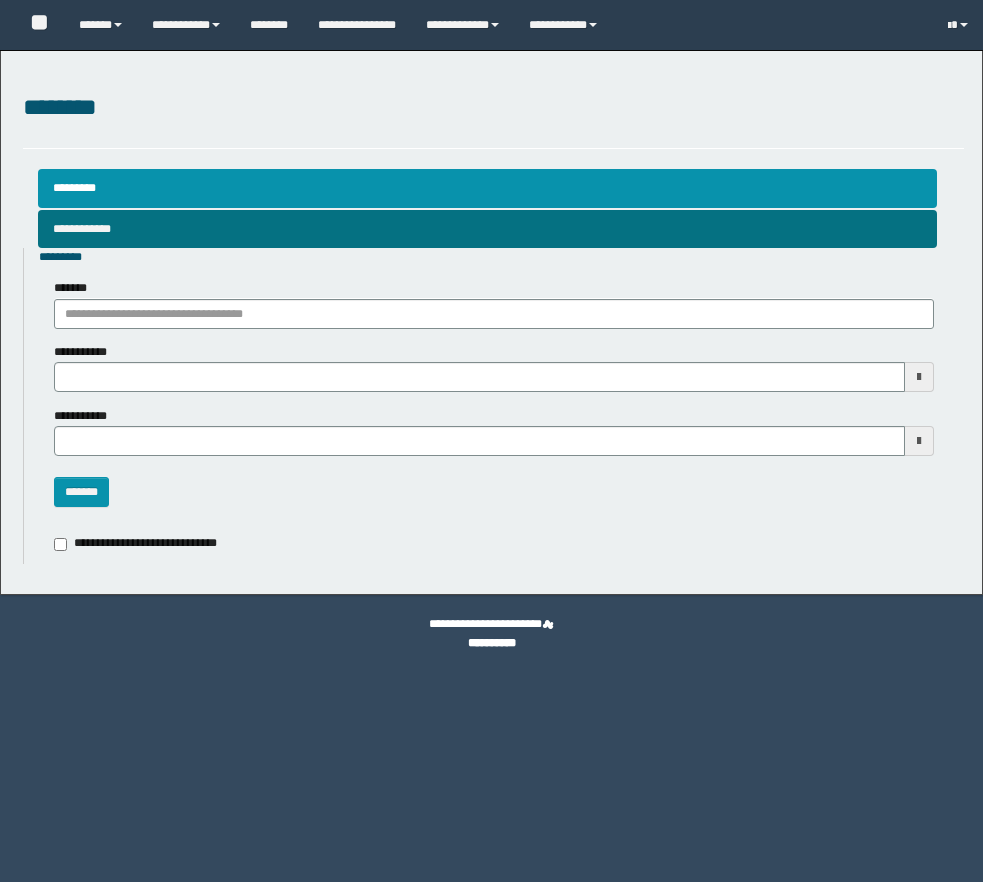 click on "**********" at bounding box center [487, 229] 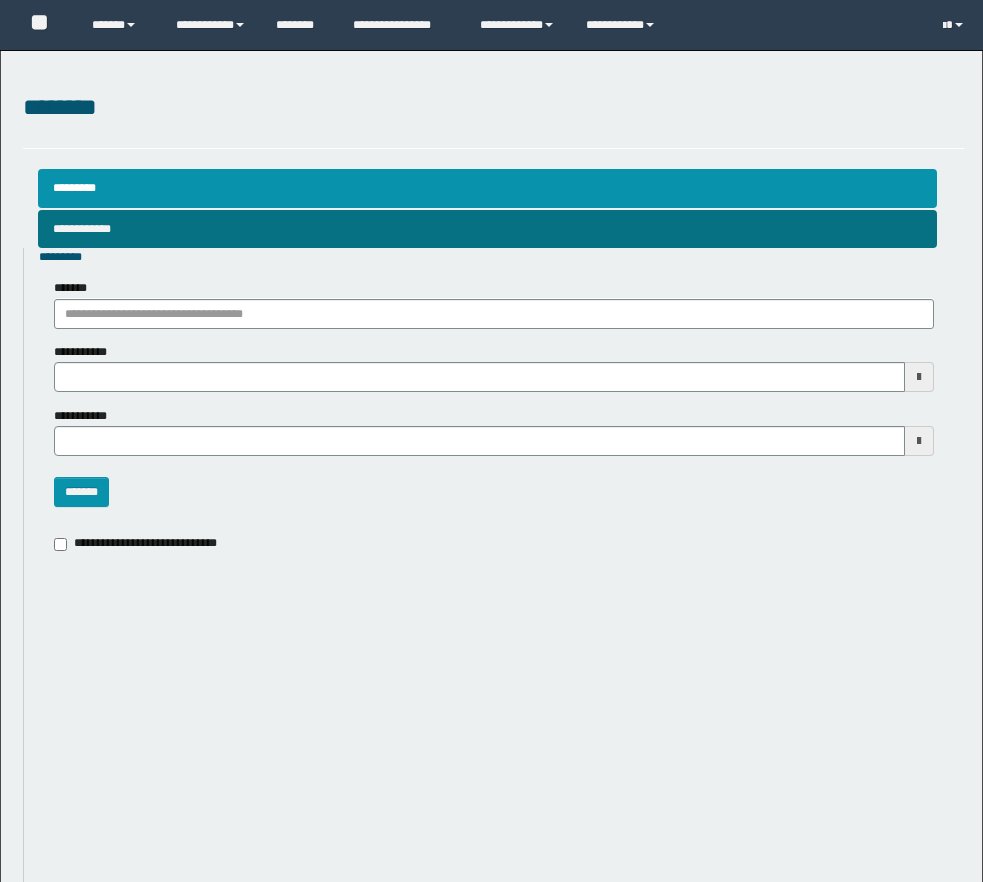 scroll, scrollTop: 0, scrollLeft: 0, axis: both 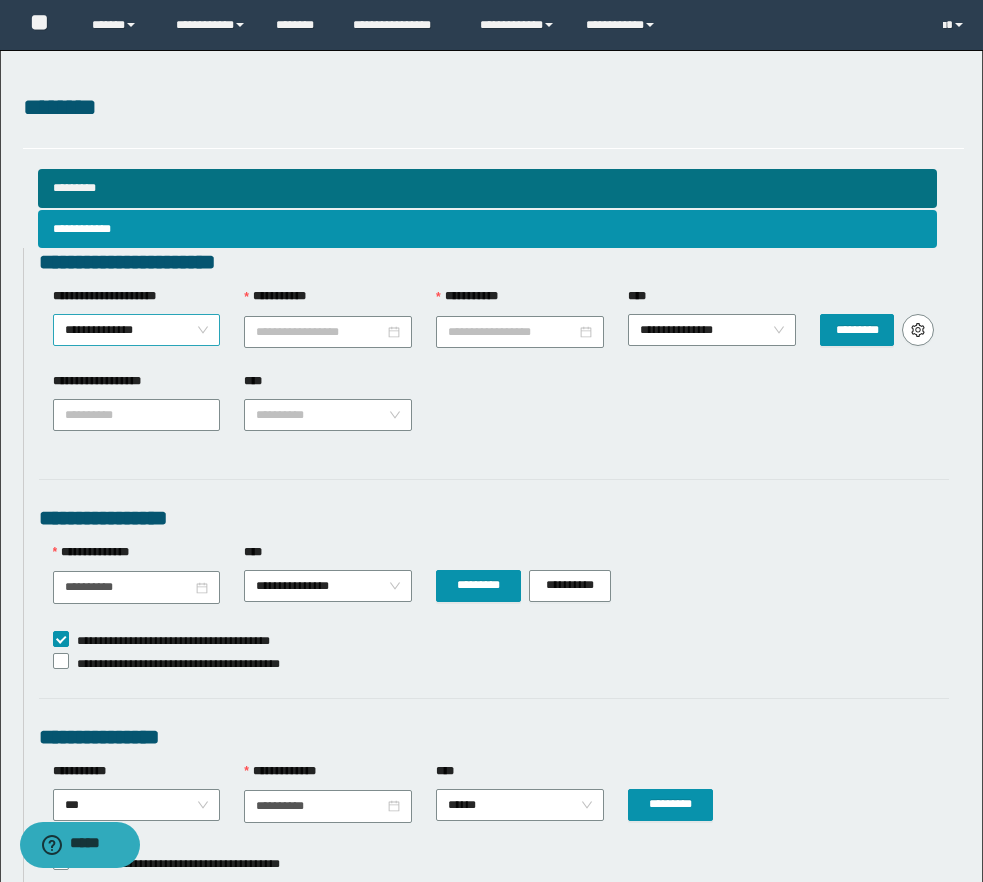 click on "**********" at bounding box center [137, 330] 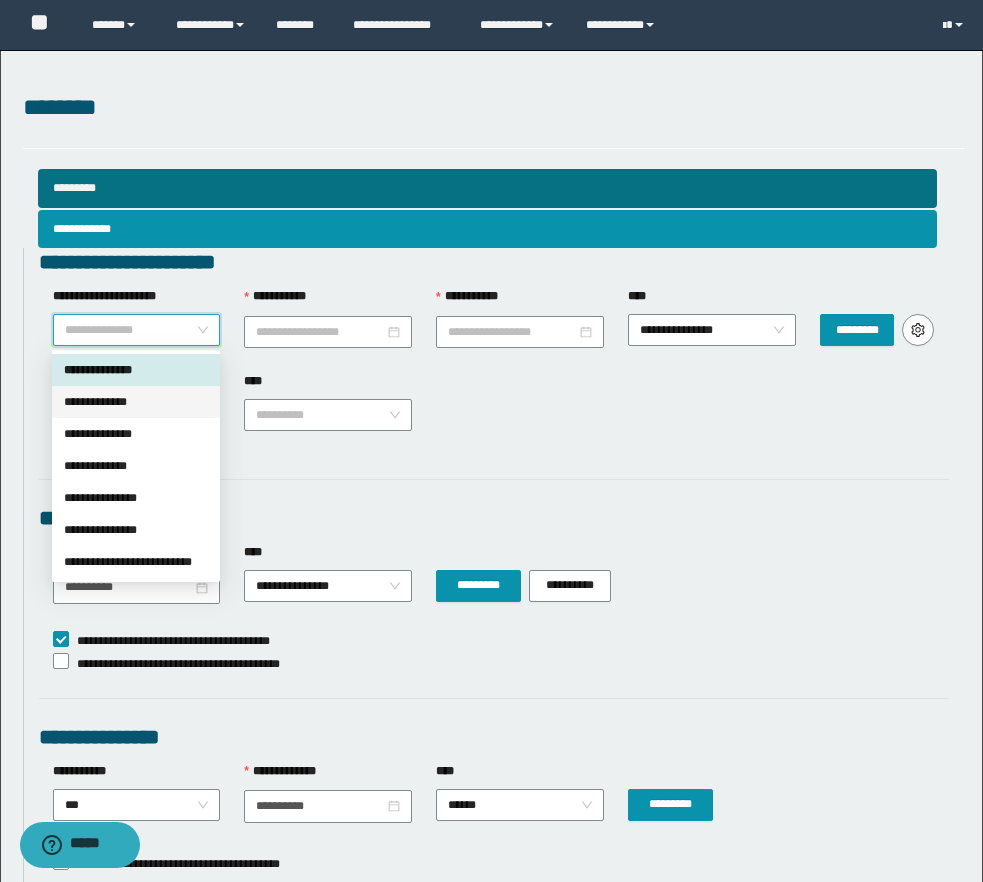 click on "**********" at bounding box center [136, 402] 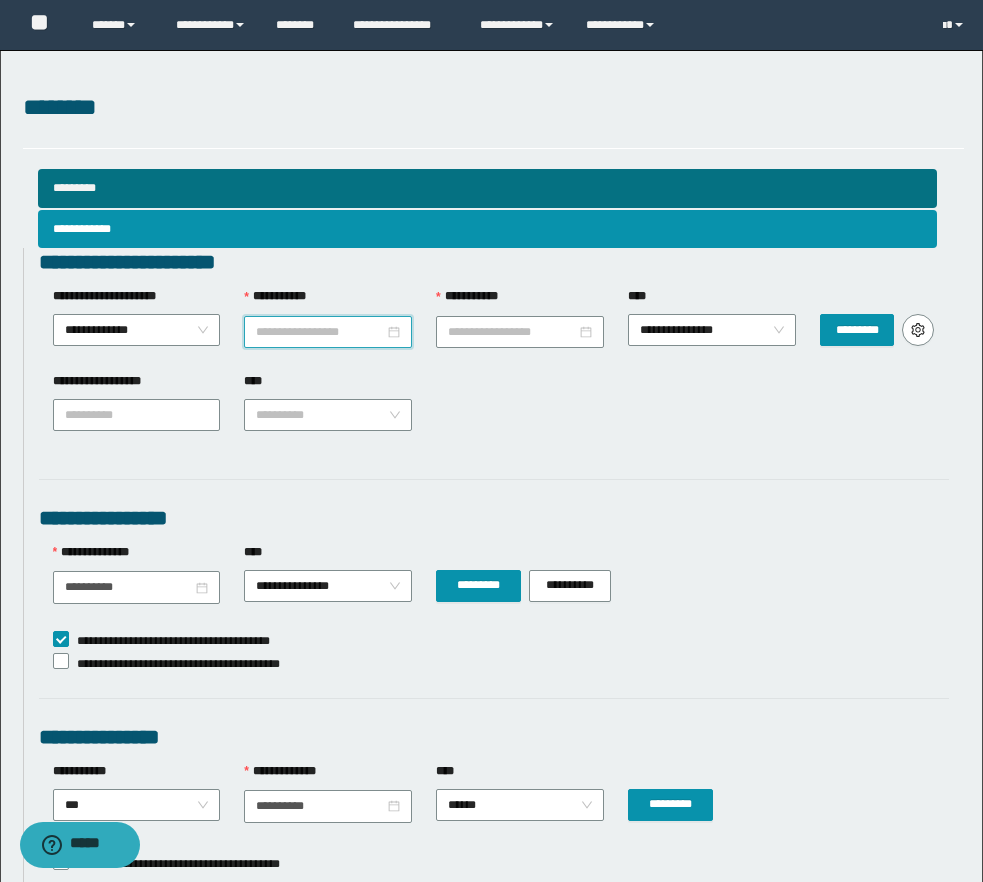 click on "**********" at bounding box center [320, 332] 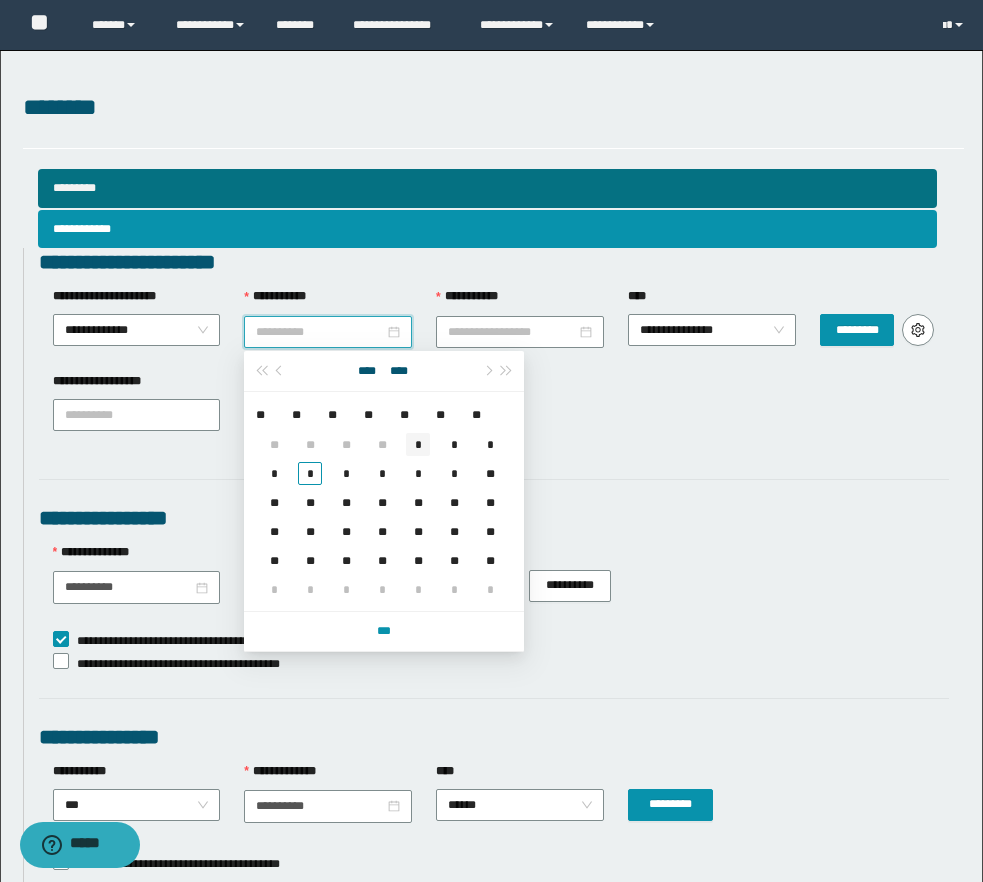 click on "*" at bounding box center (418, 444) 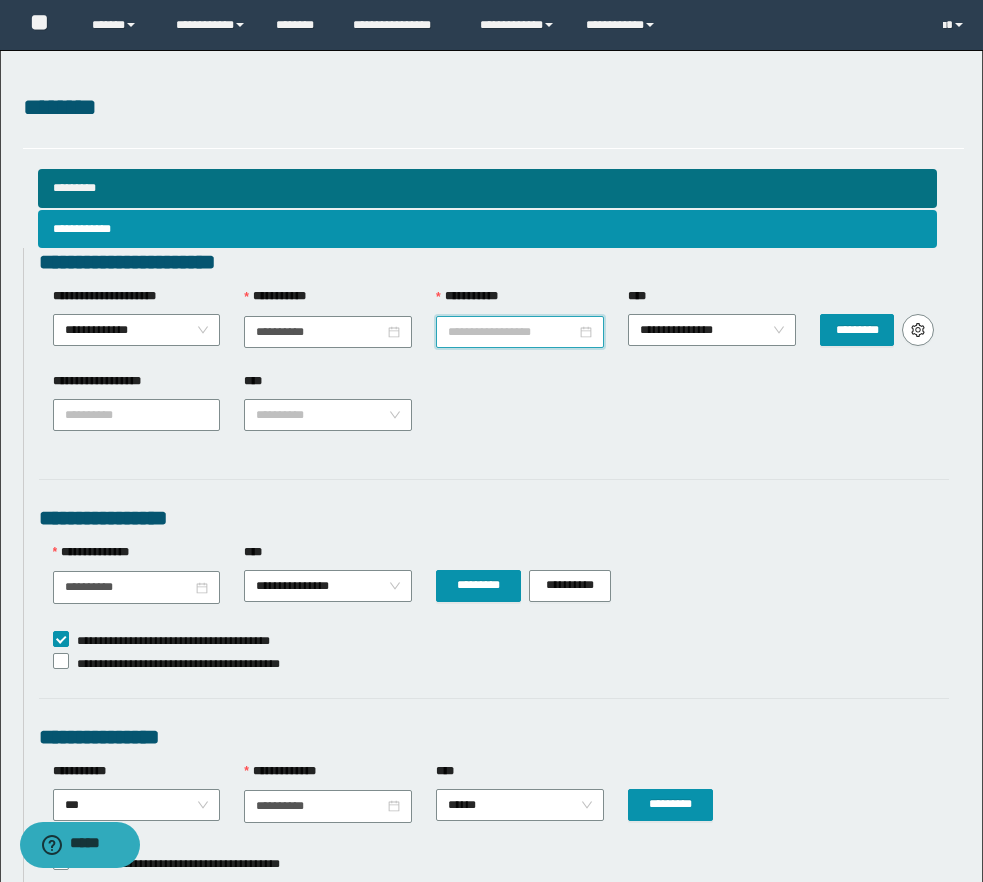 click on "**********" at bounding box center (512, 332) 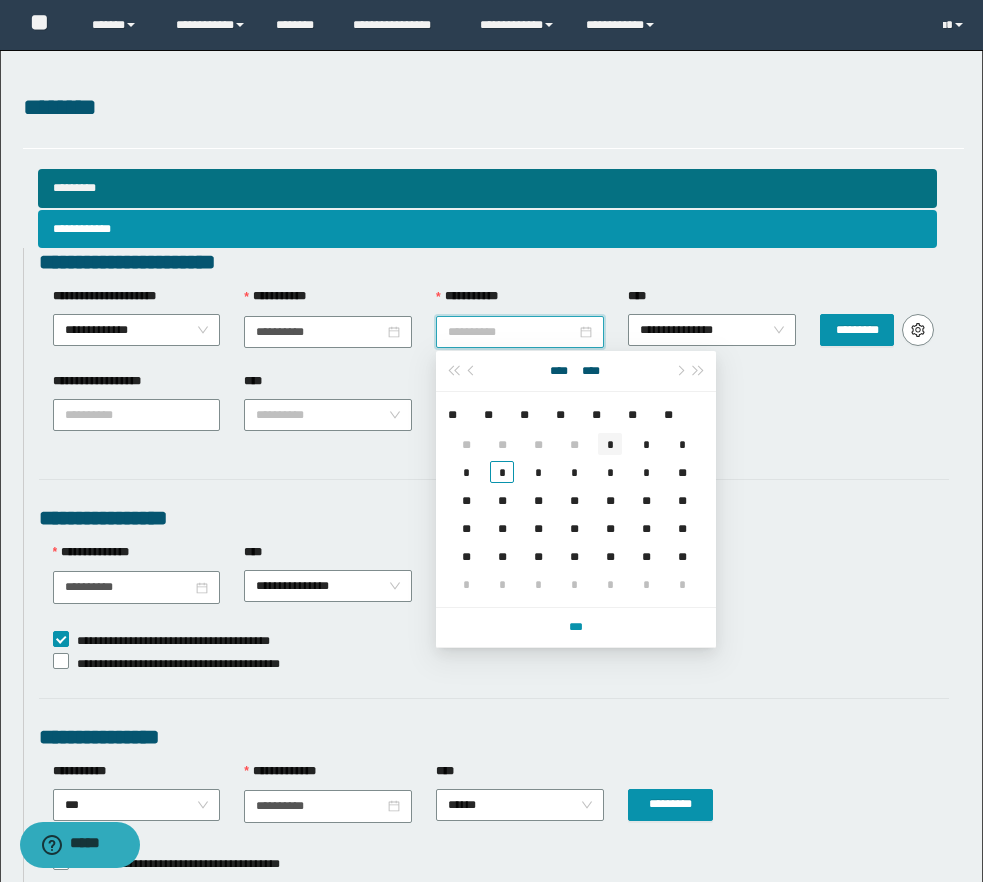 click on "*" at bounding box center (610, 444) 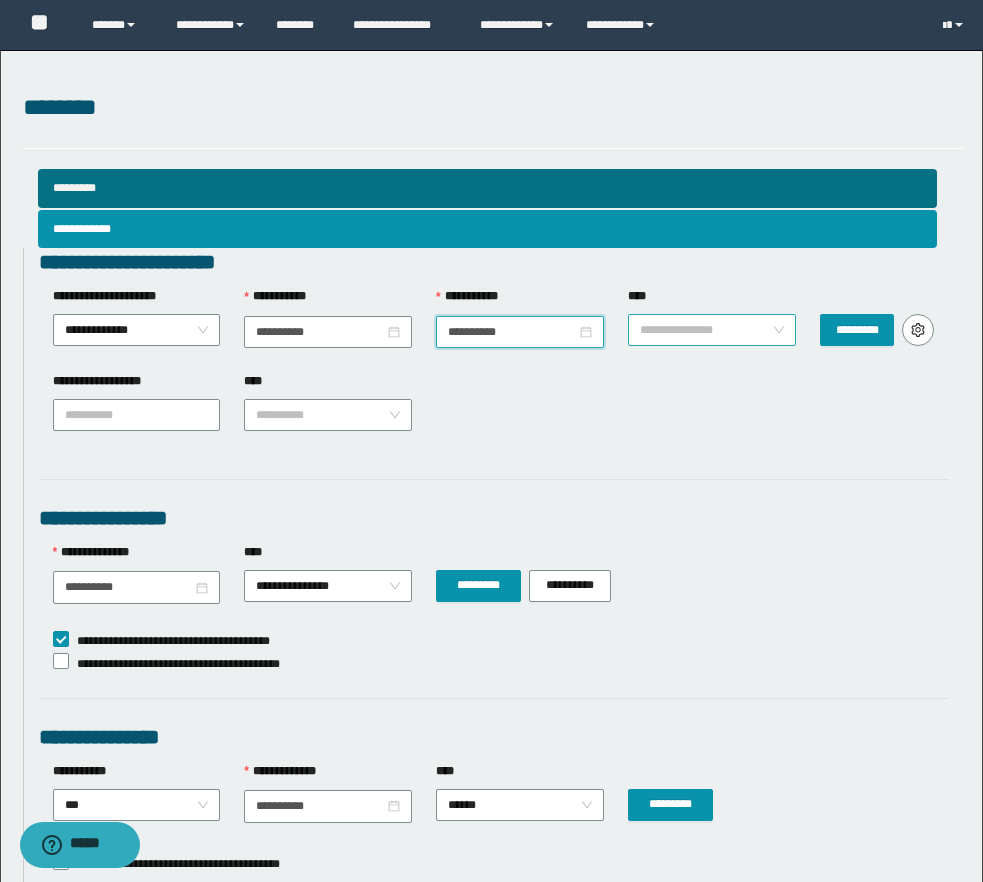 click on "**********" at bounding box center [712, 330] 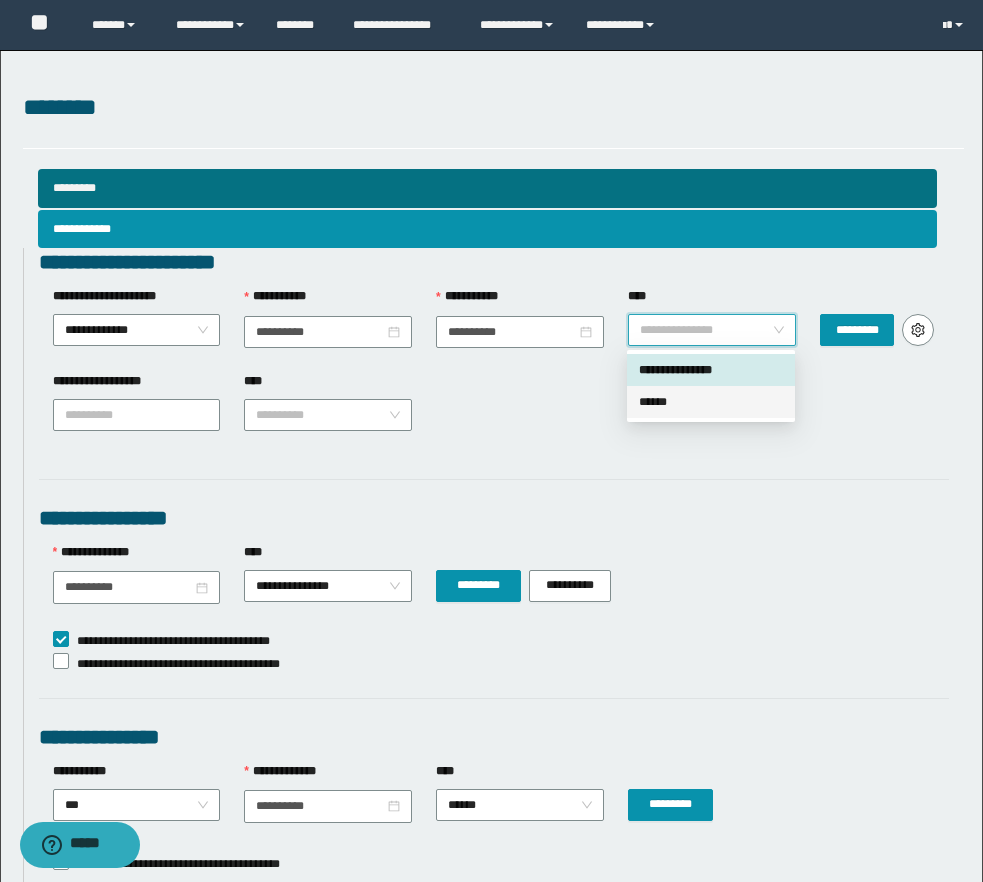 click on "******" at bounding box center (711, 402) 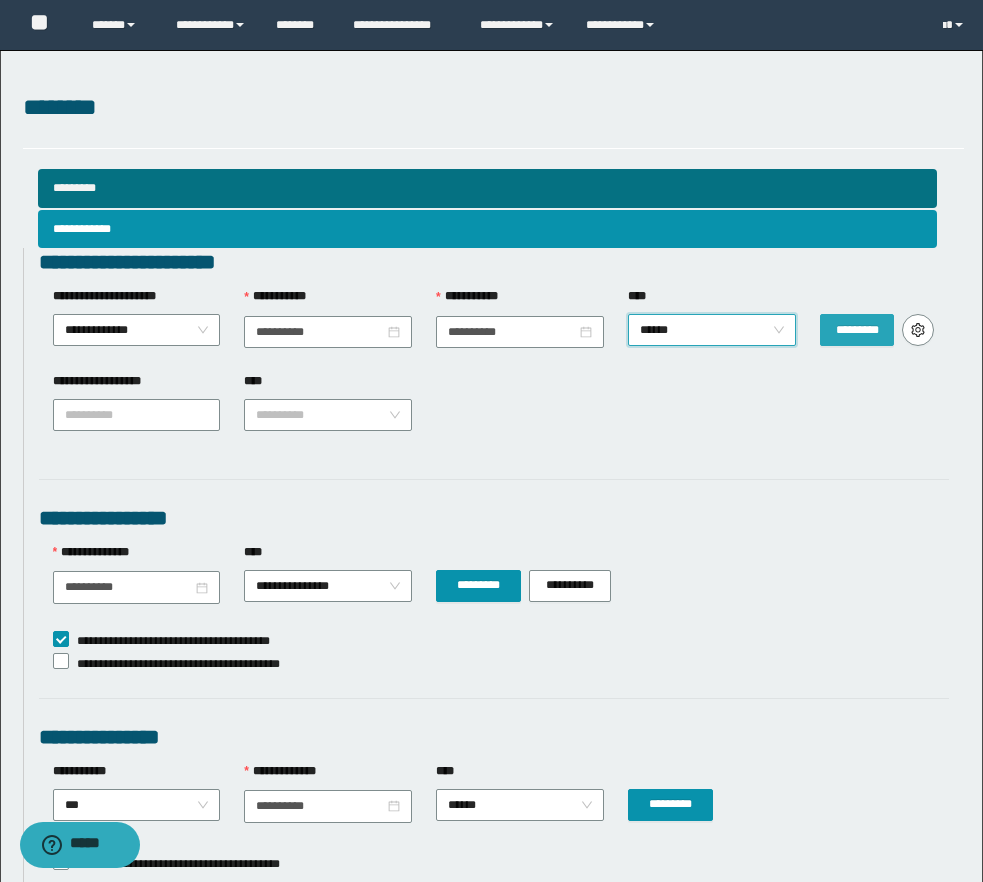 click on "*********" at bounding box center (857, 330) 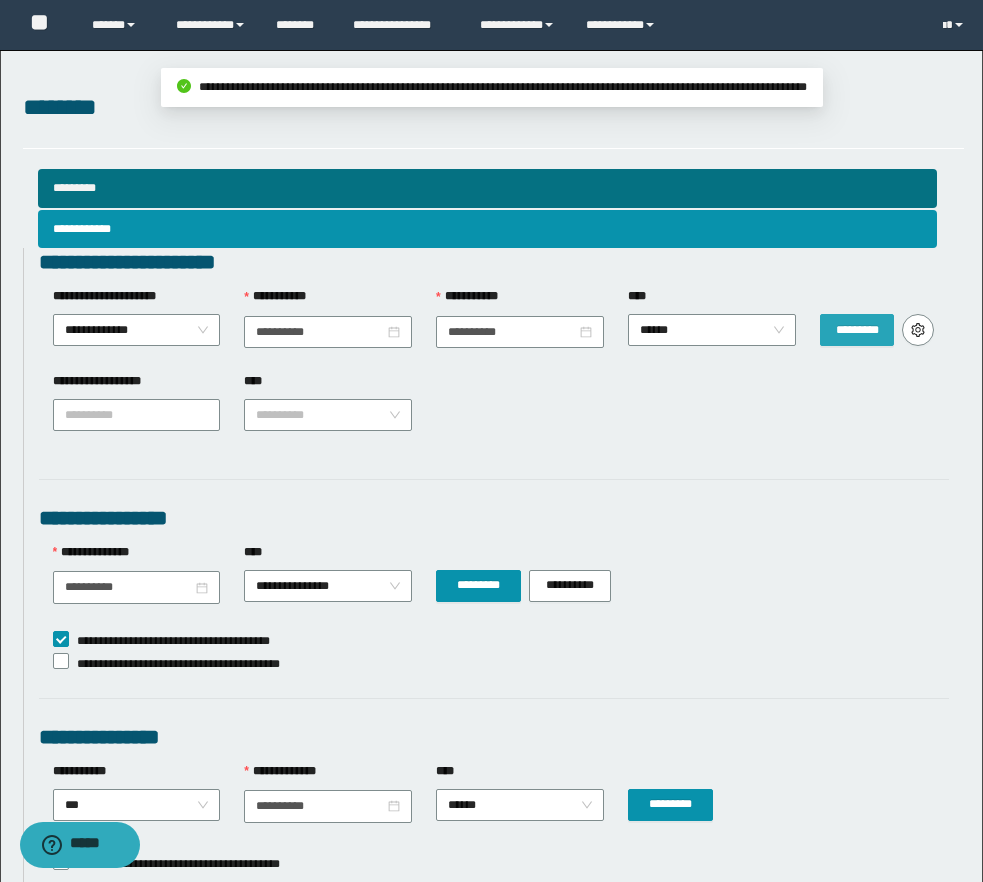 type 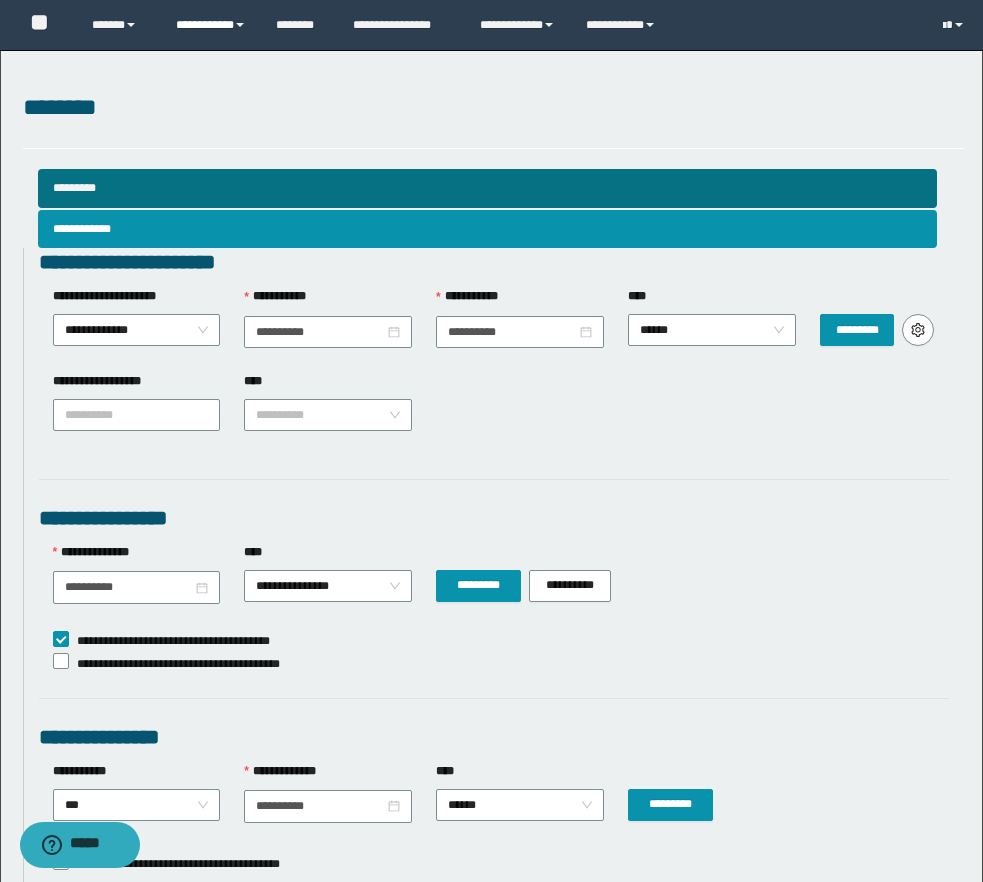click on "**********" at bounding box center (211, 25) 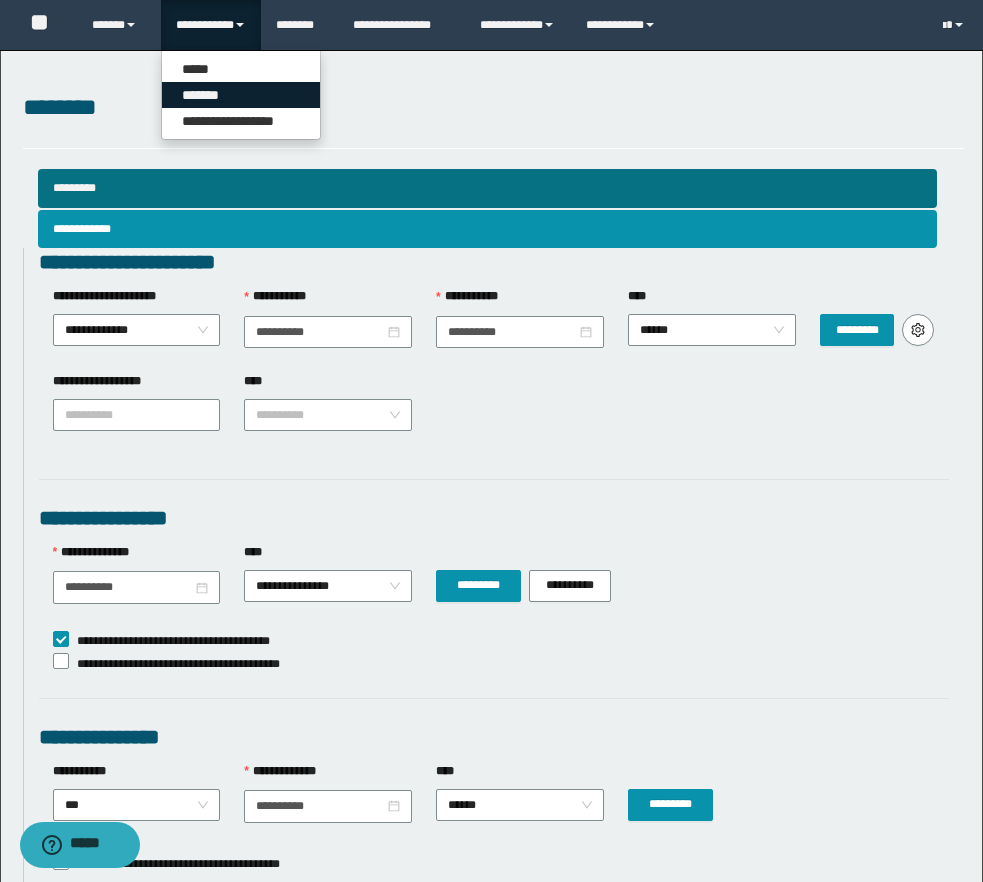 click on "*******" at bounding box center [241, 95] 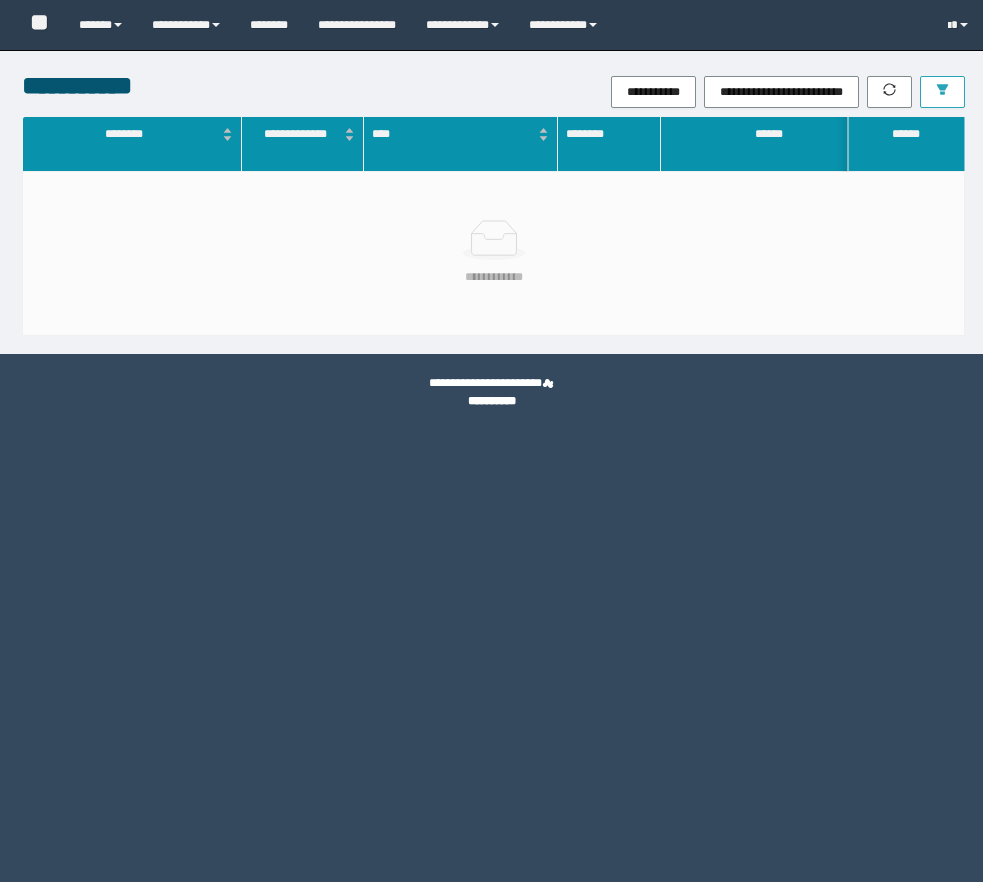 click at bounding box center [942, 92] 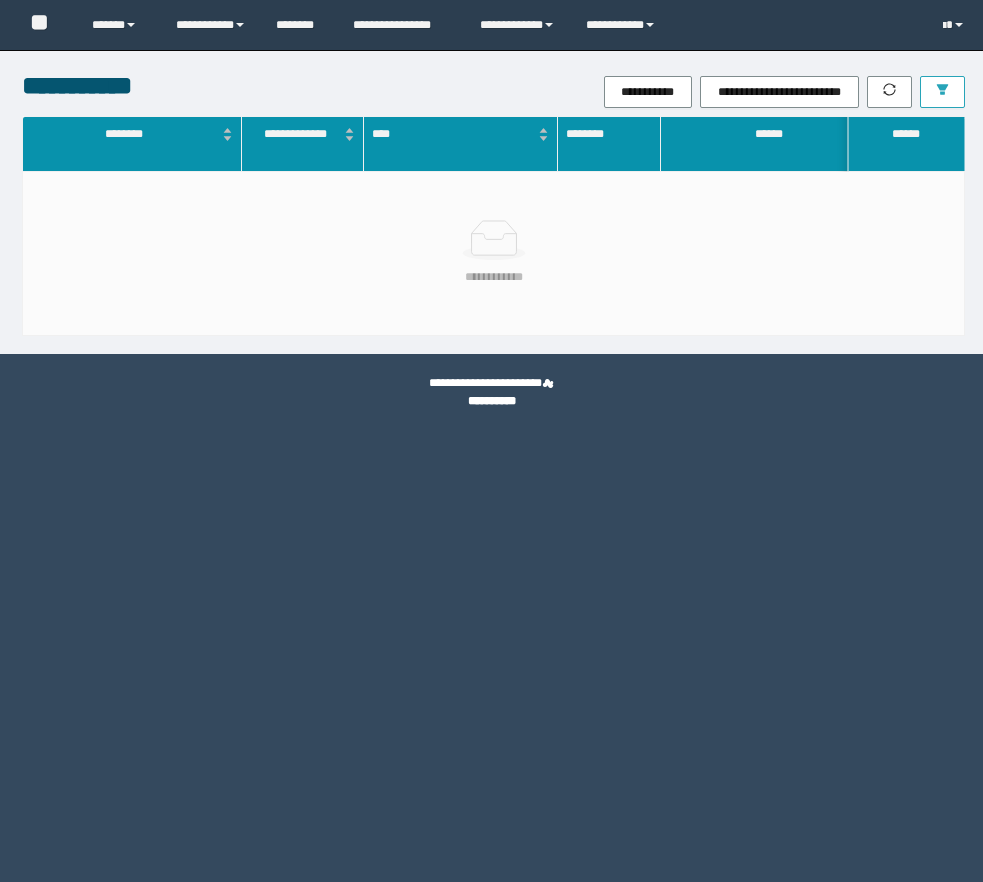 scroll, scrollTop: 0, scrollLeft: 0, axis: both 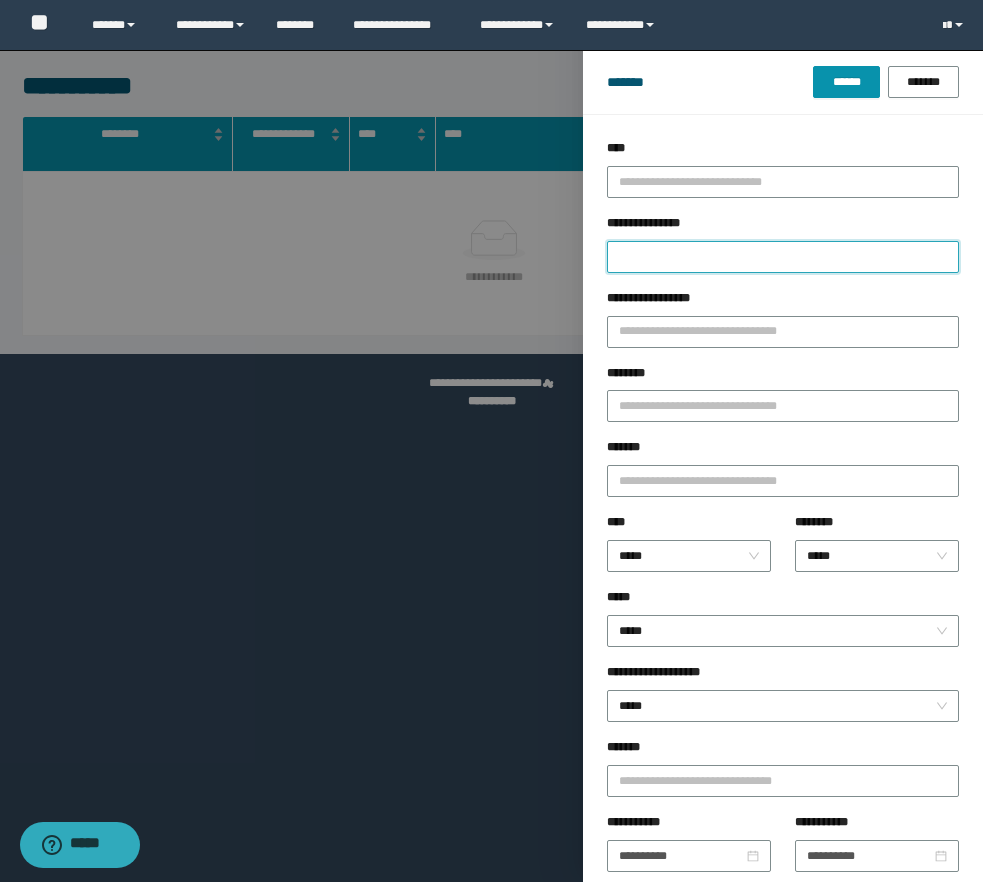 click on "**********" at bounding box center (783, 257) 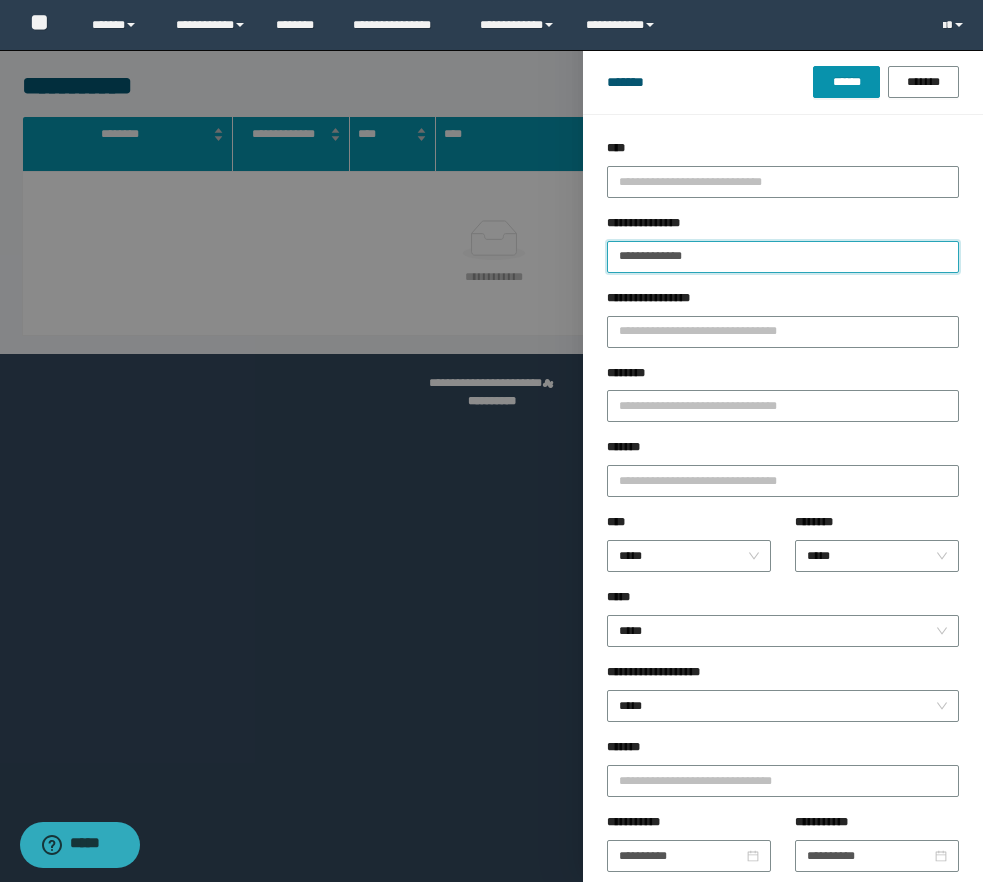 type 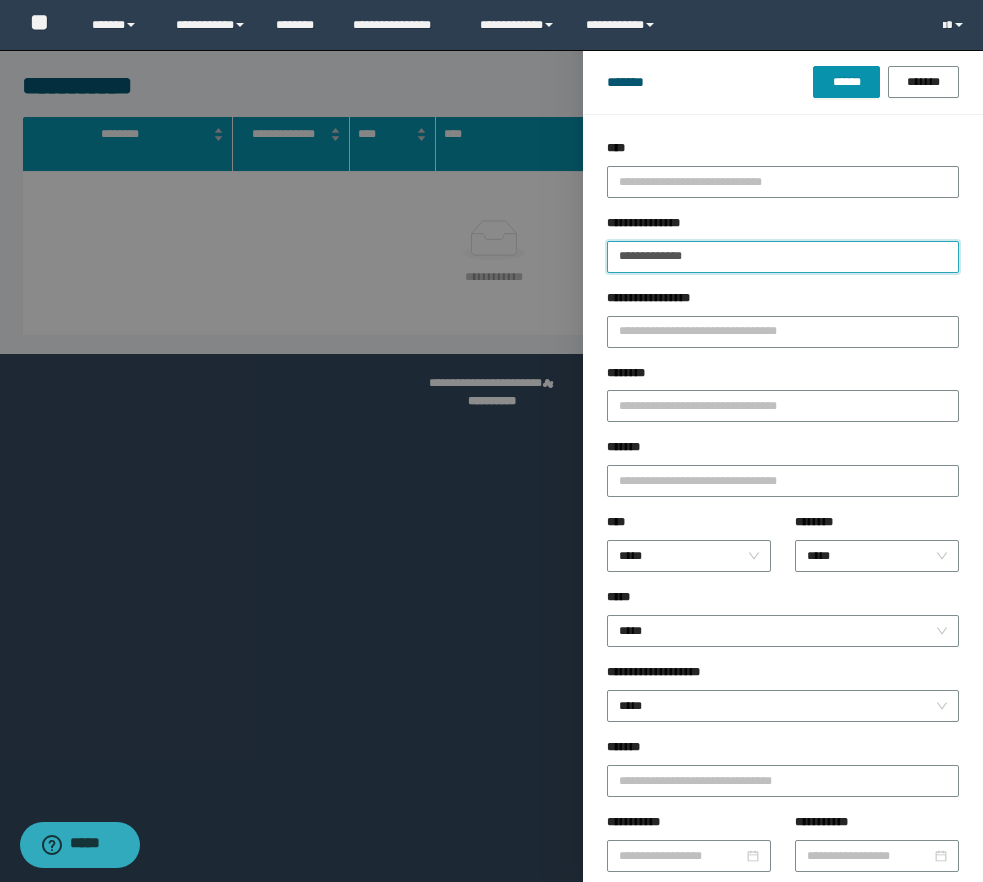 type on "**********" 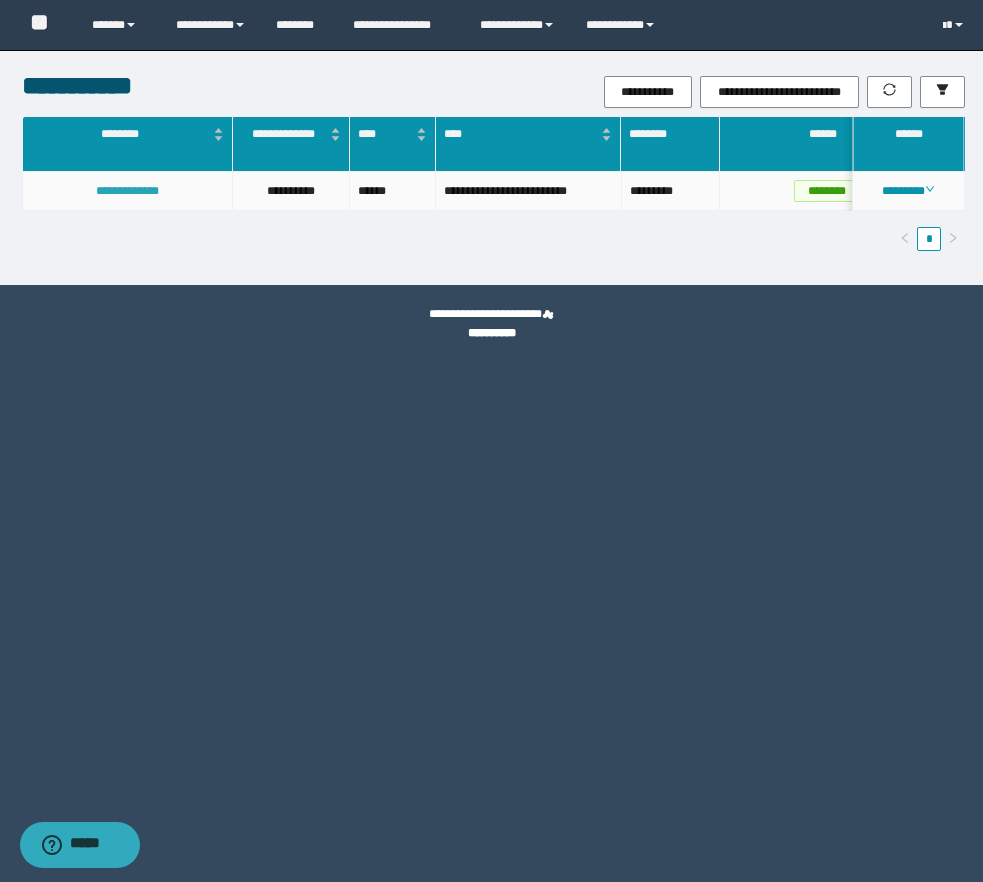 click on "**********" at bounding box center [127, 191] 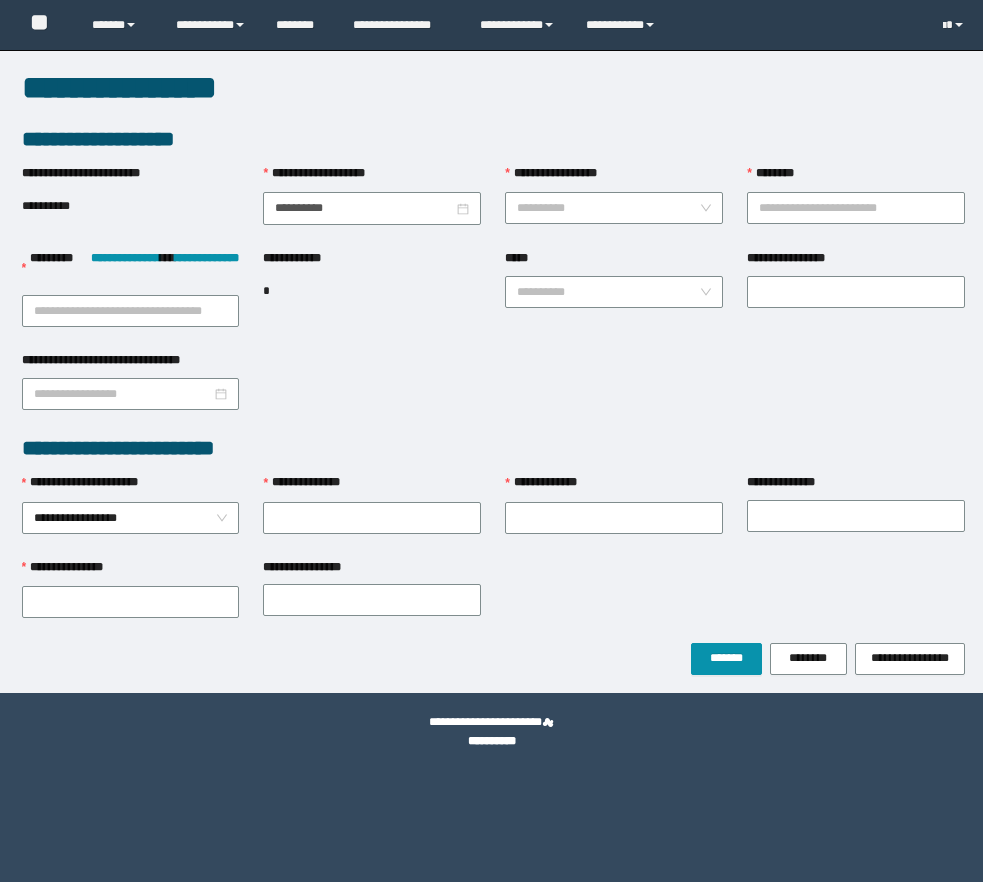 scroll, scrollTop: 0, scrollLeft: 0, axis: both 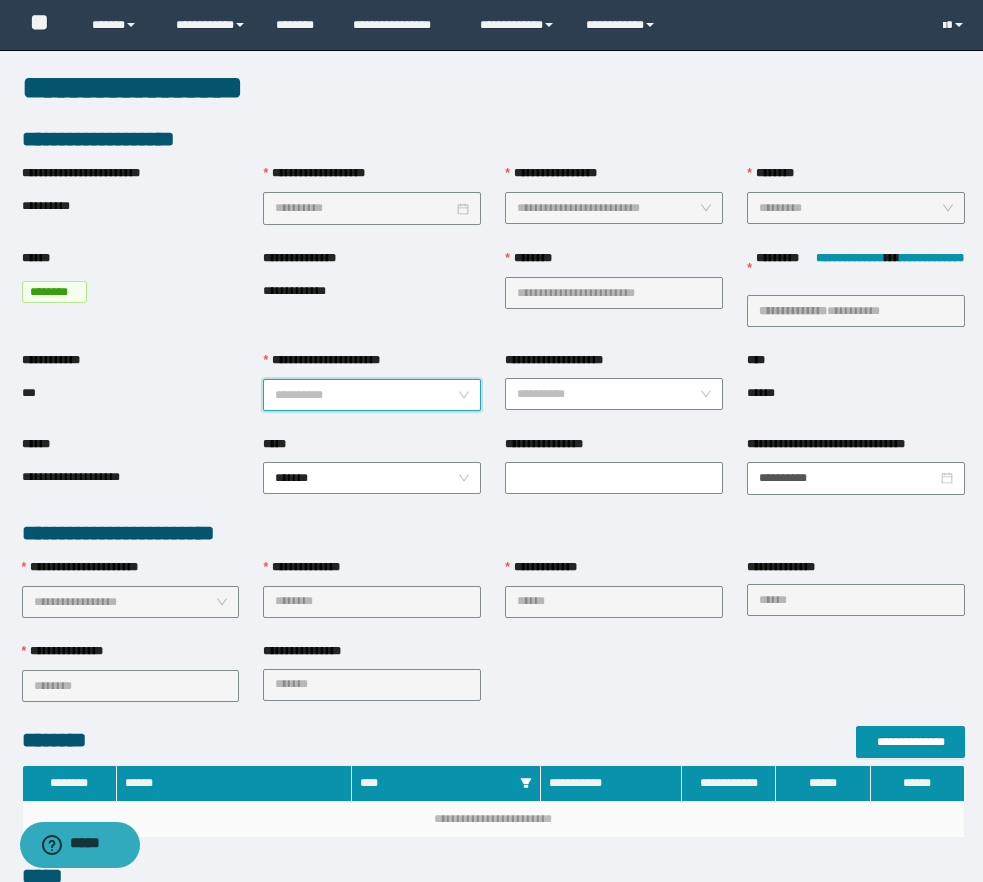 click on "**********" at bounding box center [366, 395] 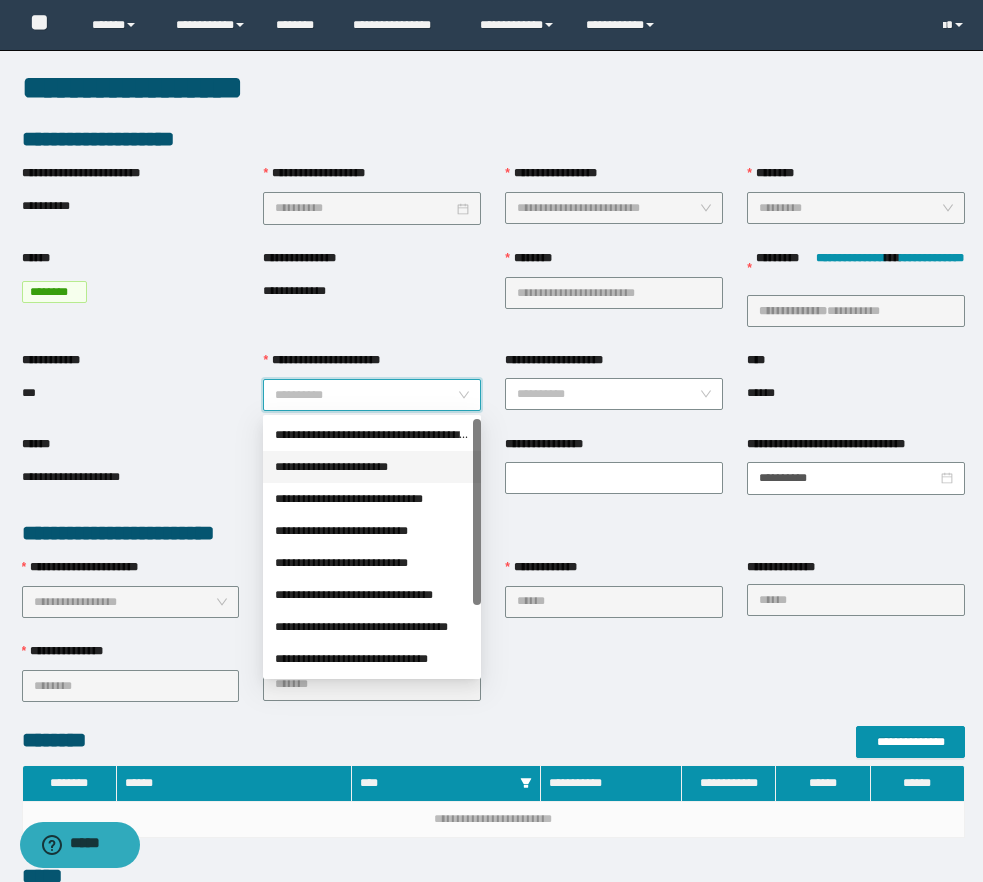 click on "**********" at bounding box center (372, 467) 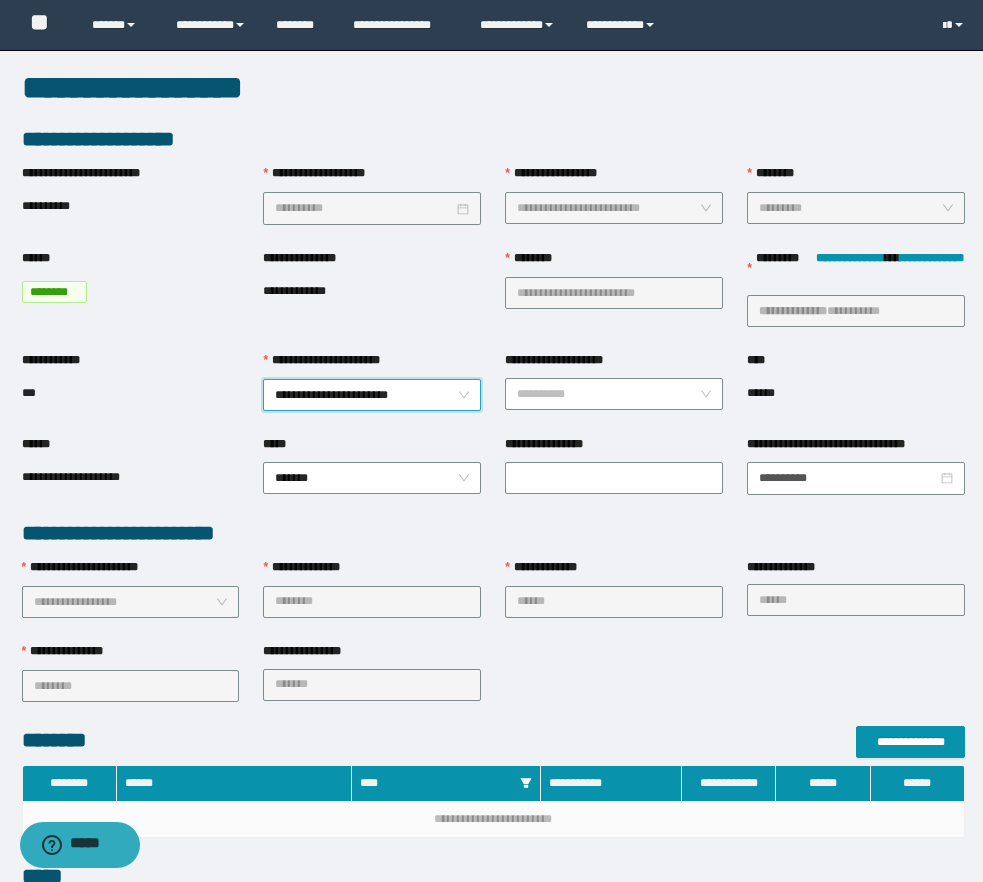 scroll, scrollTop: 510, scrollLeft: 0, axis: vertical 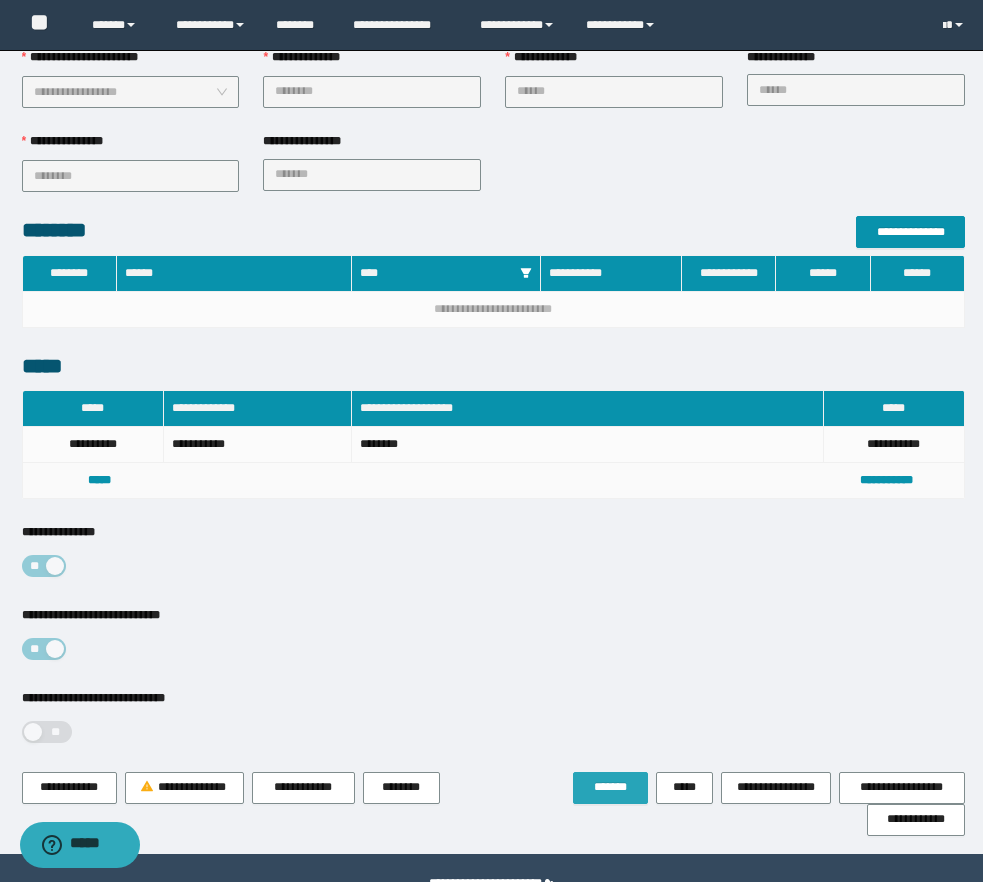 click on "*******" at bounding box center (610, 787) 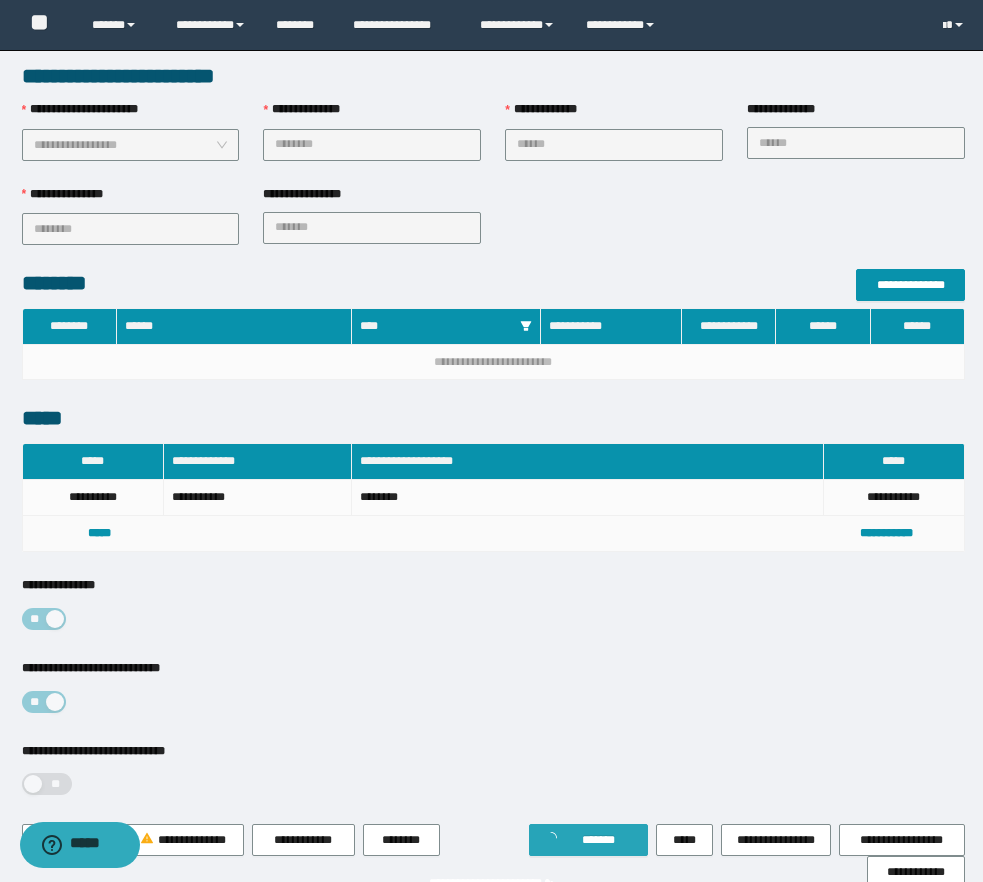 scroll, scrollTop: 0, scrollLeft: 0, axis: both 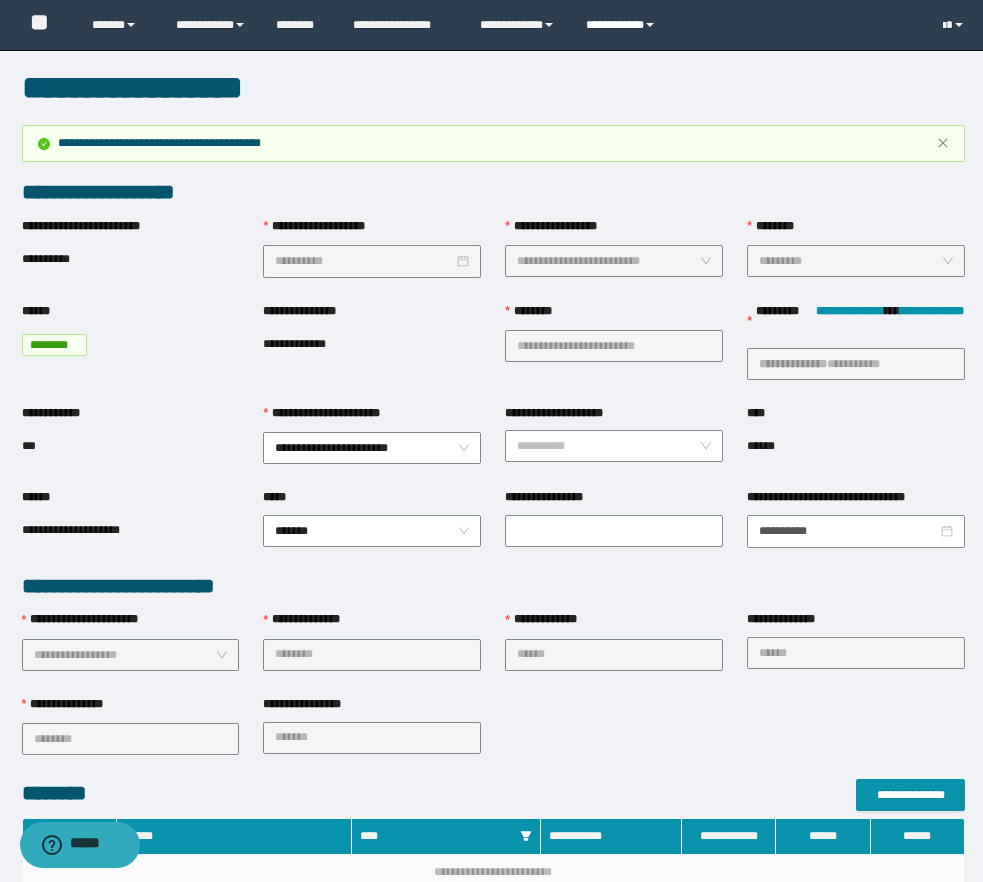click on "**********" at bounding box center [623, 25] 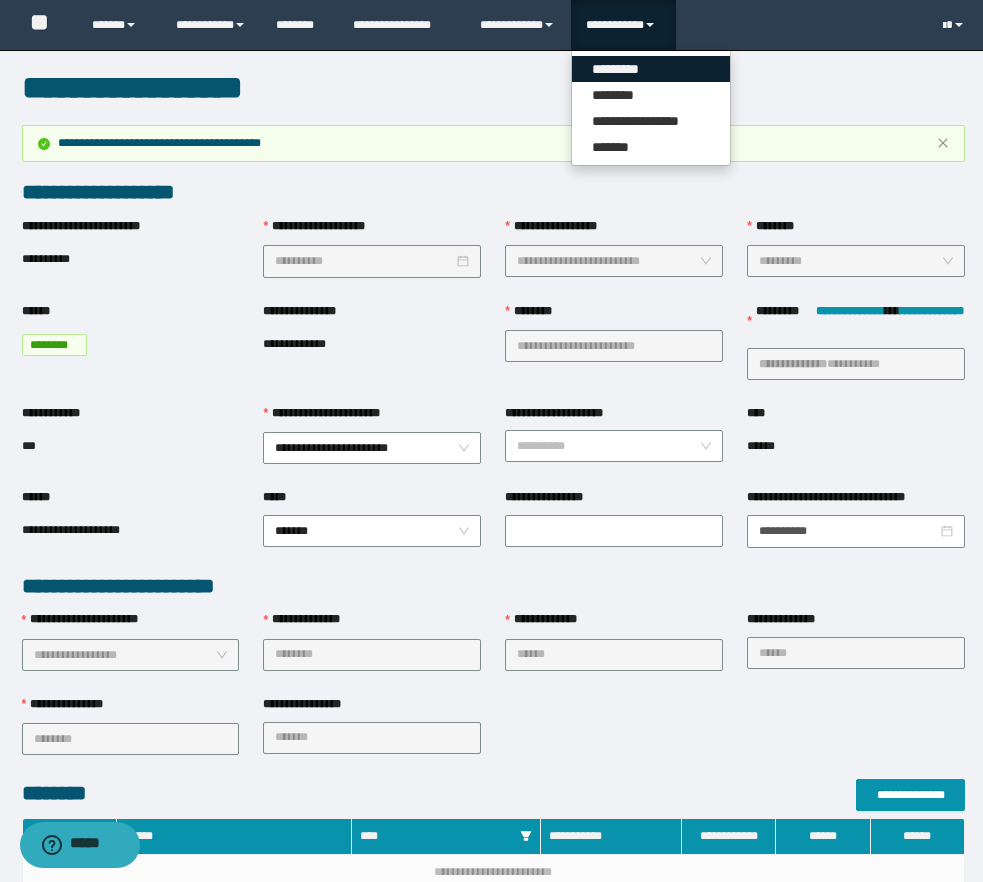 click on "*********" at bounding box center [651, 69] 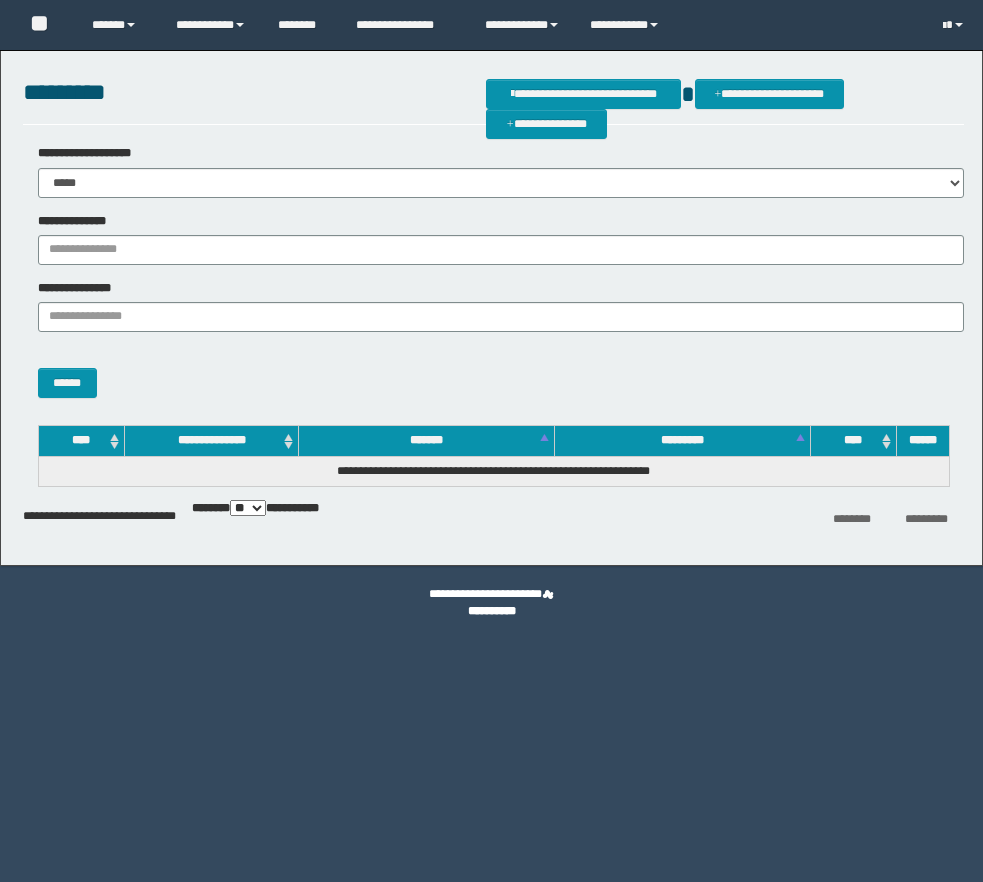 scroll, scrollTop: 0, scrollLeft: 0, axis: both 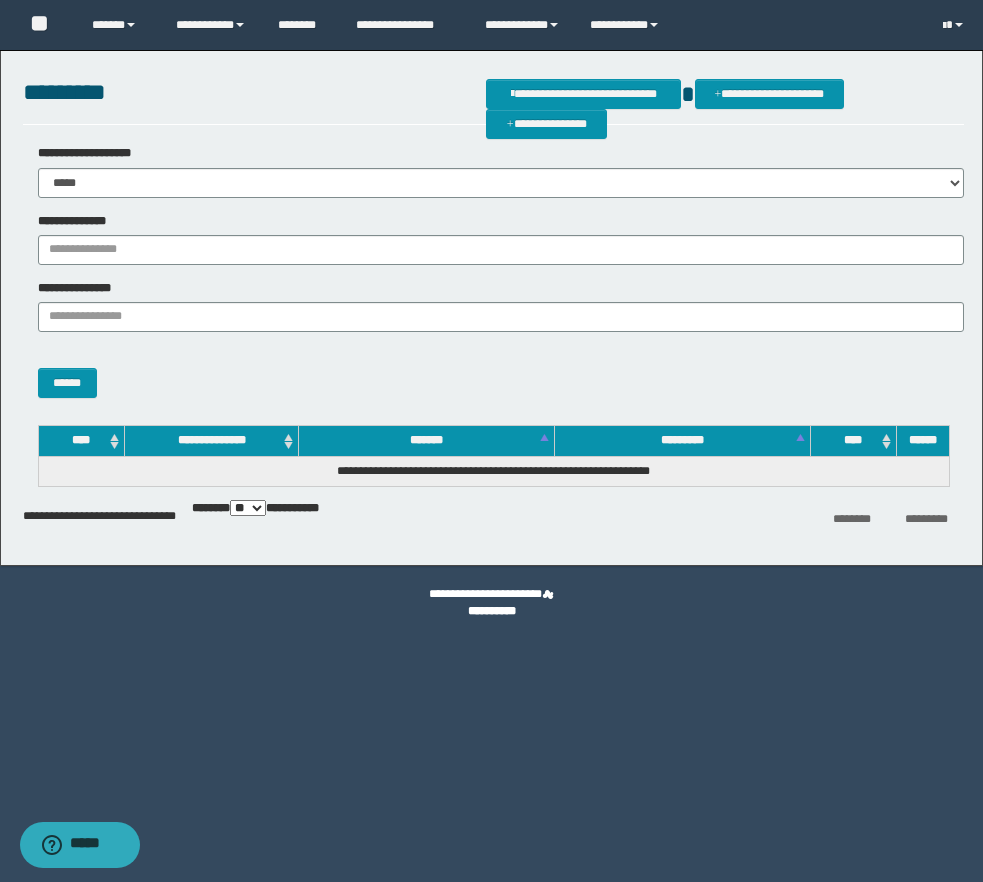 click on "**********" at bounding box center (493, 306) 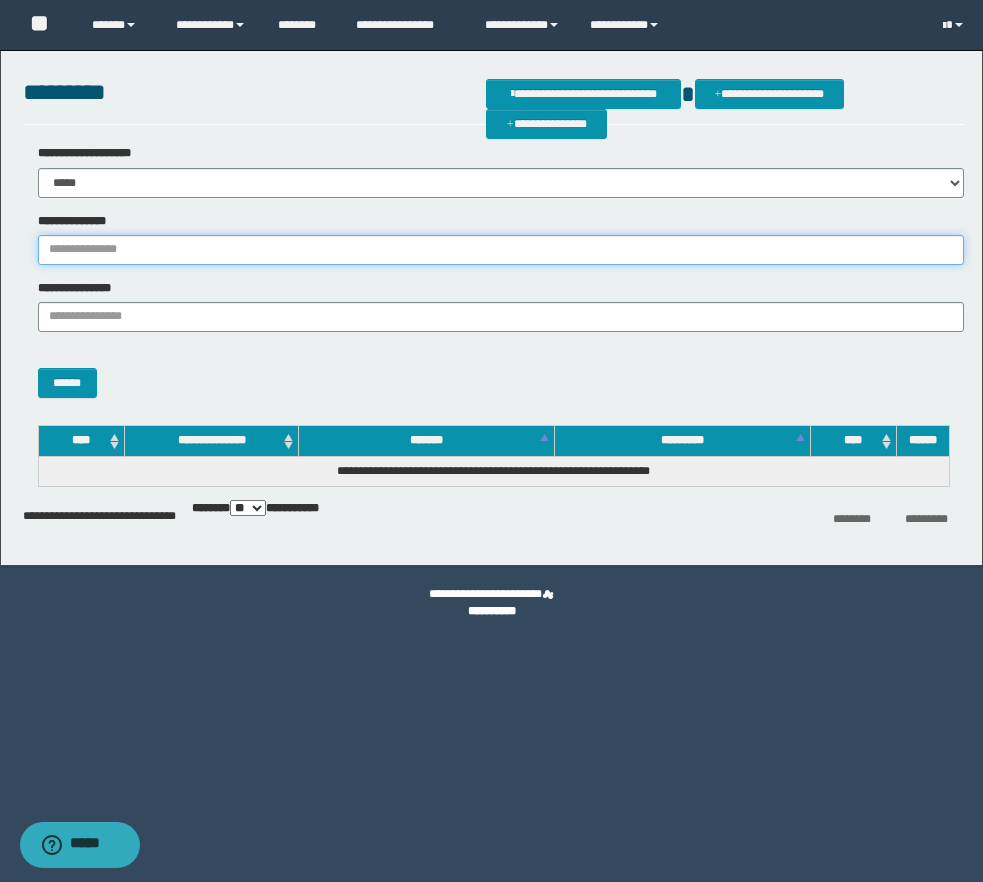 click on "**********" at bounding box center [501, 250] 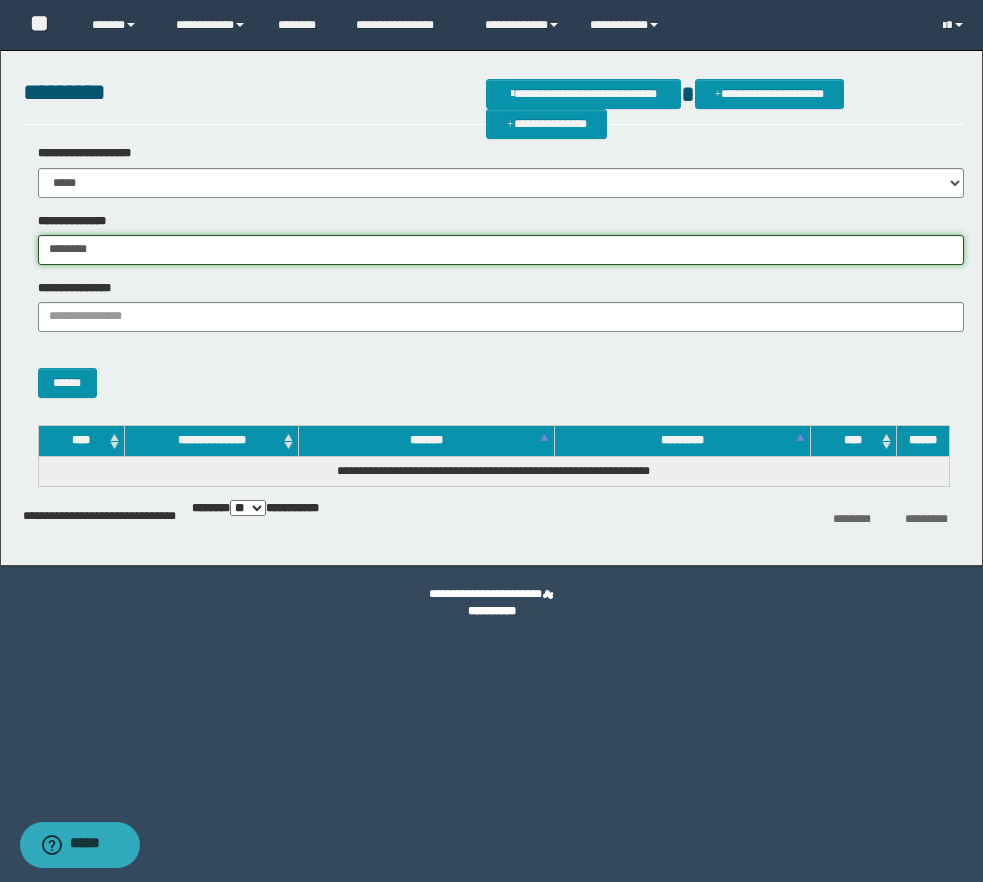 type on "********" 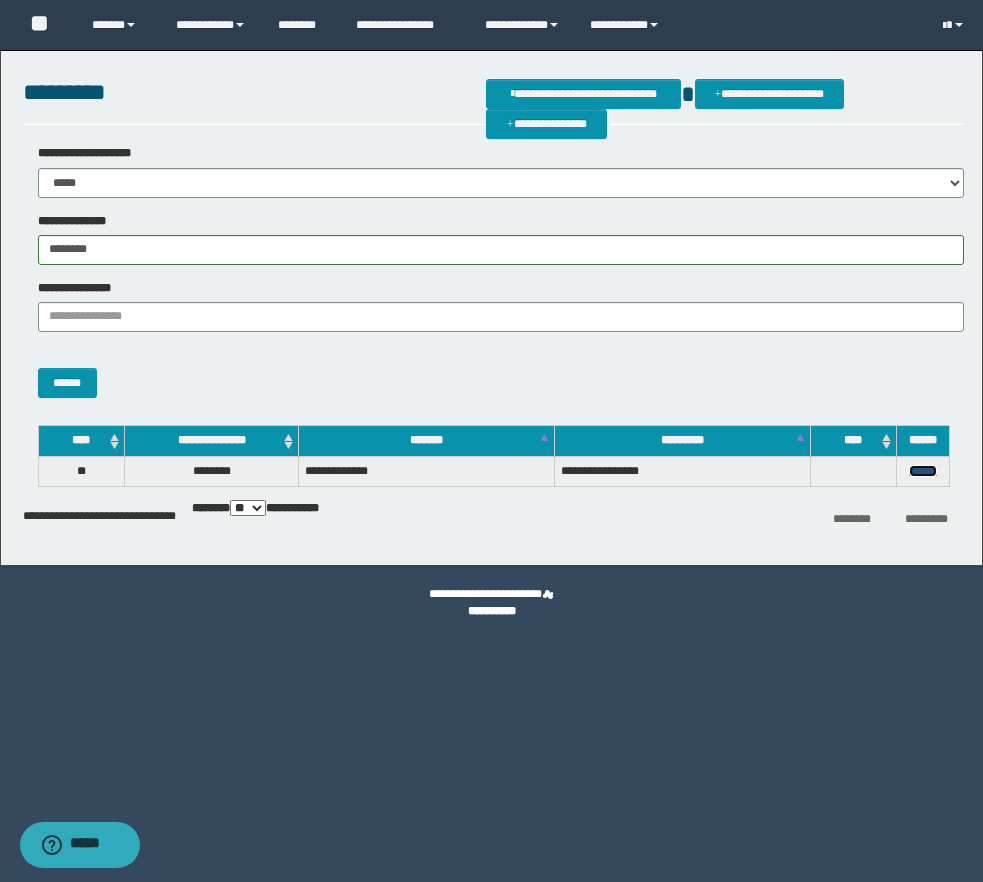 click on "******" at bounding box center (923, 471) 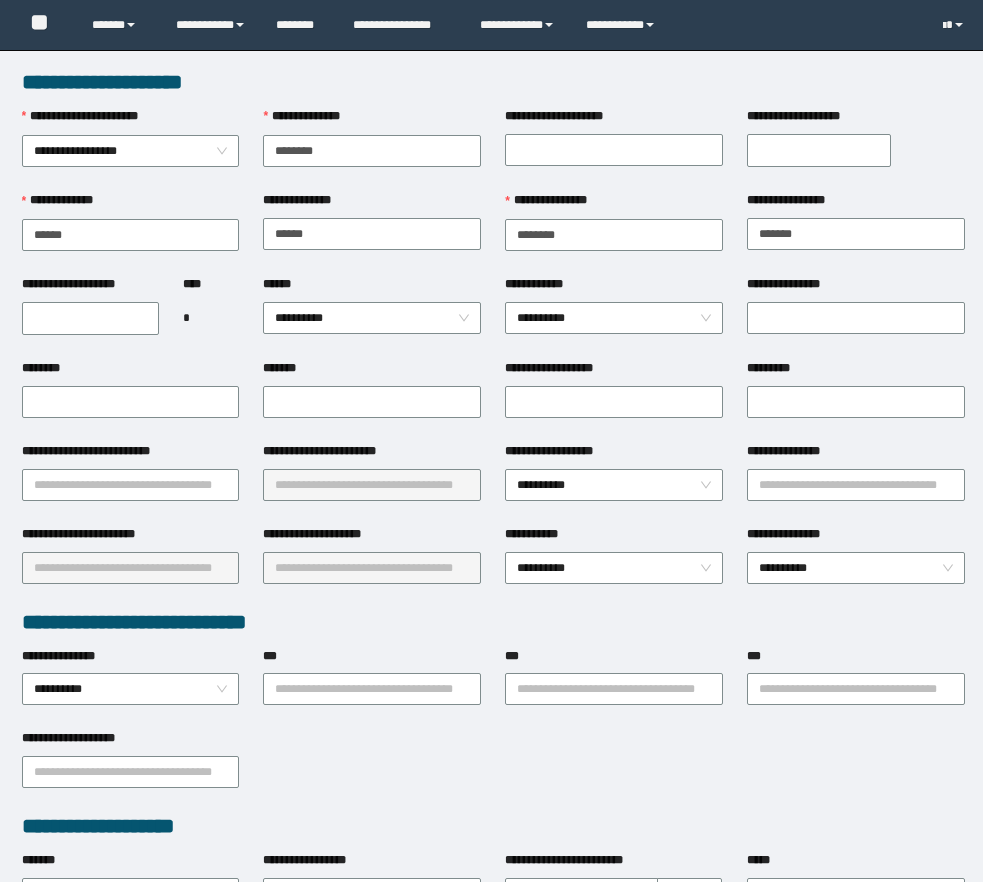 scroll, scrollTop: 0, scrollLeft: 0, axis: both 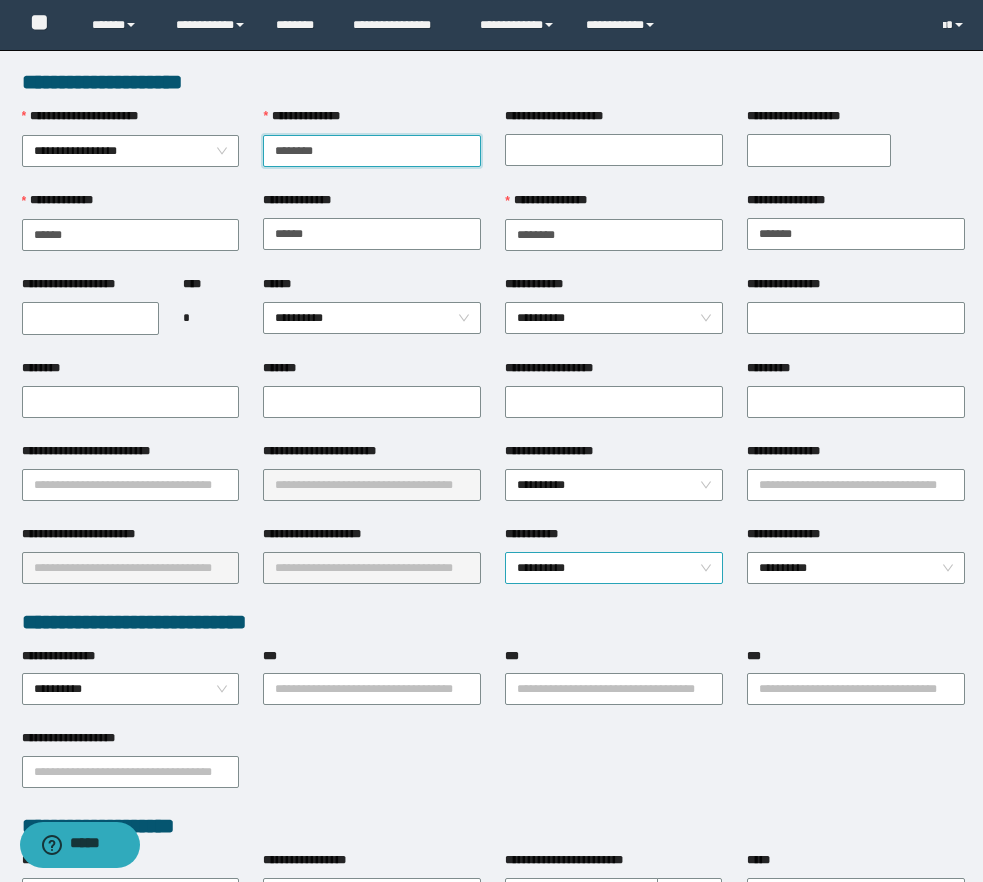 click on "**********" at bounding box center (614, 568) 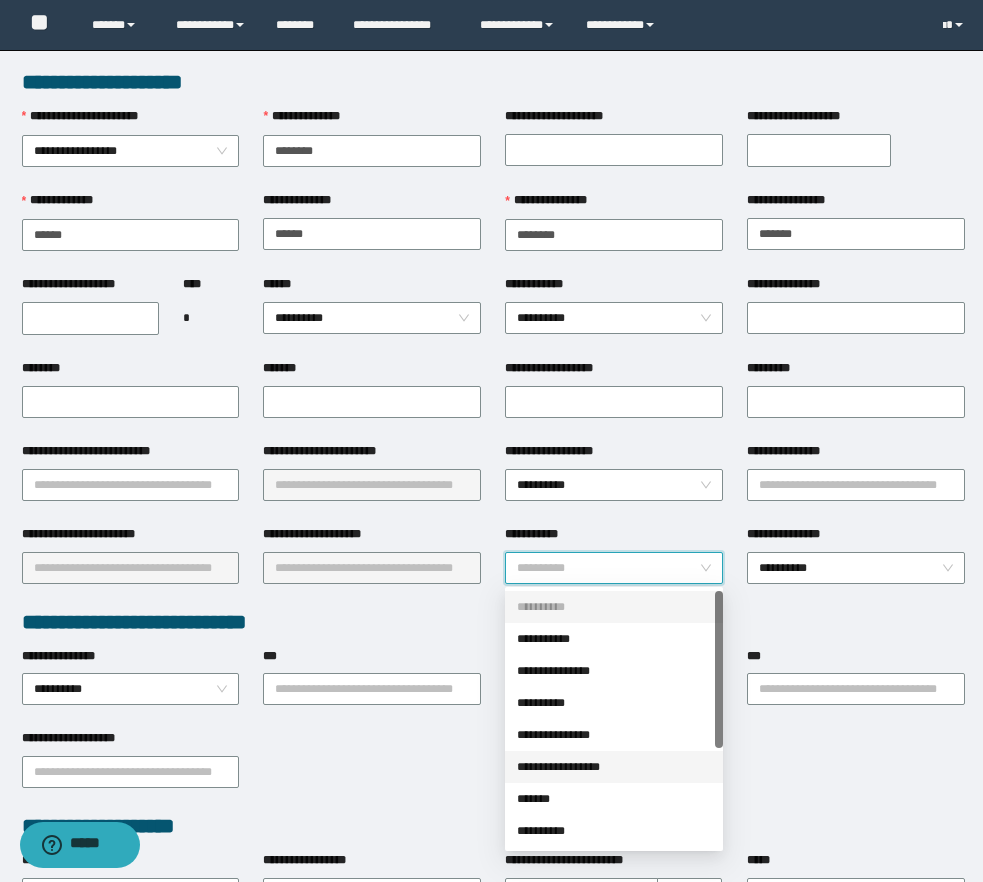 click on "**********" at bounding box center [614, 767] 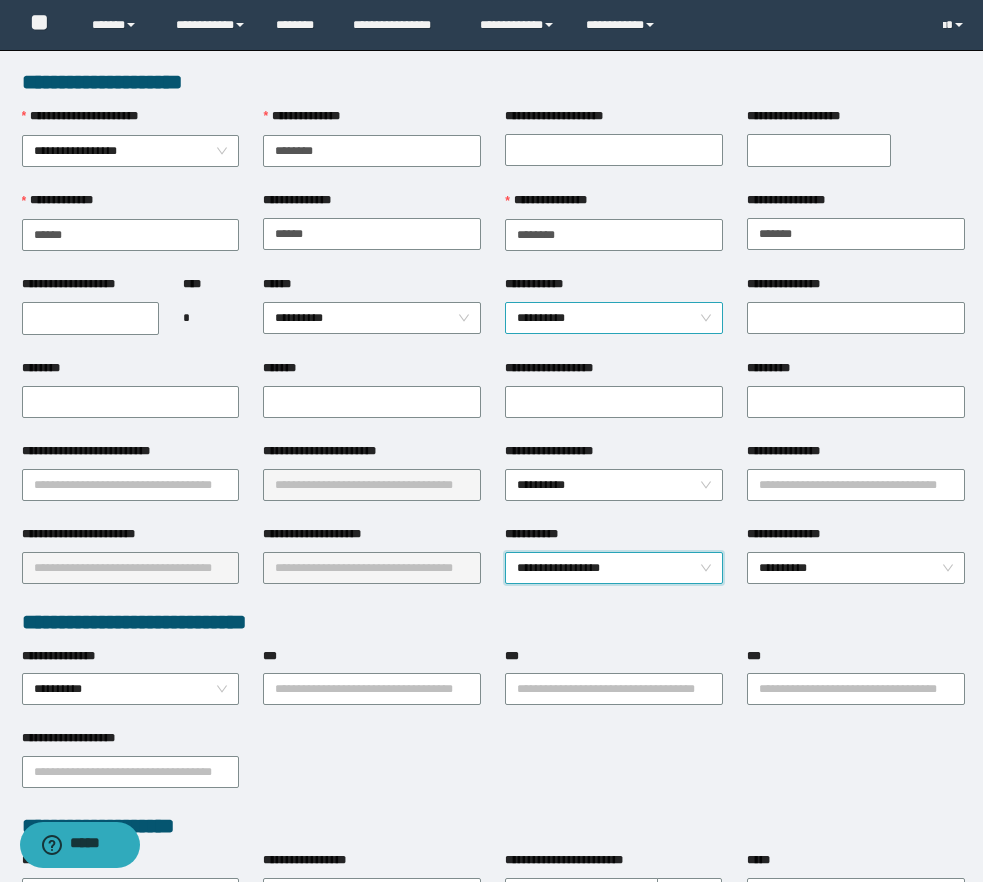 click on "**********" at bounding box center [614, 318] 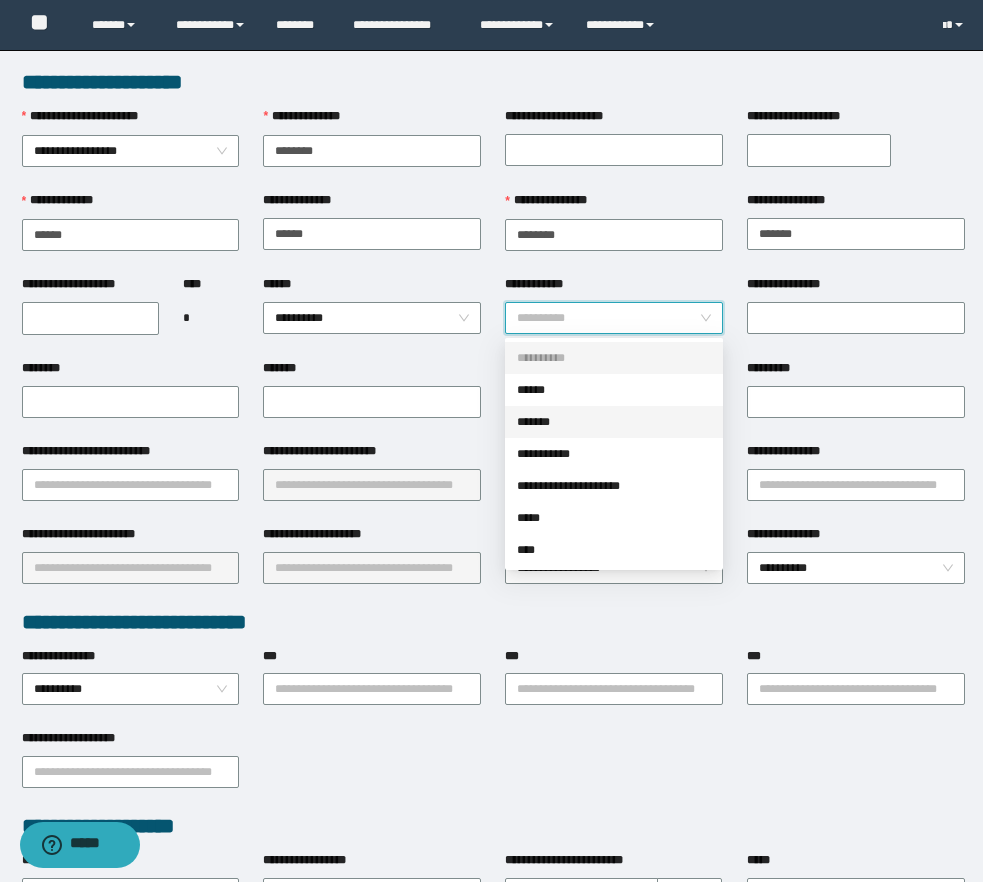 click on "*******" at bounding box center [614, 422] 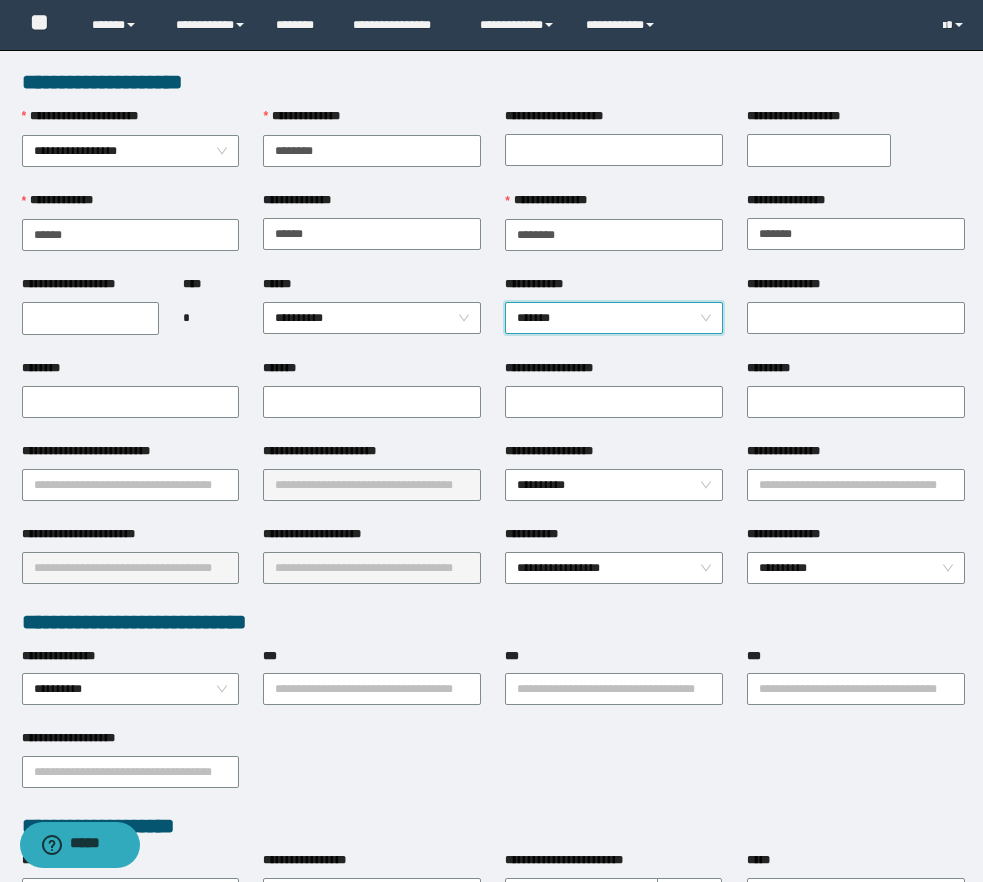 click on "**********" at bounding box center [90, 318] 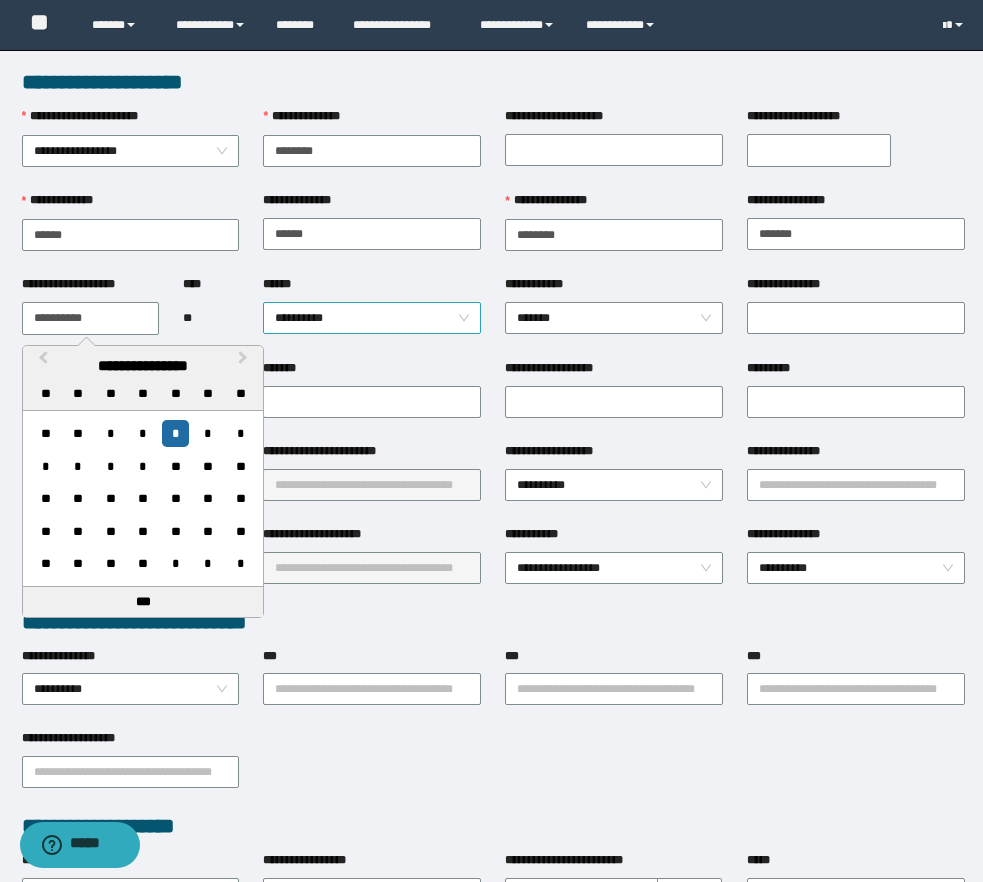 type on "**********" 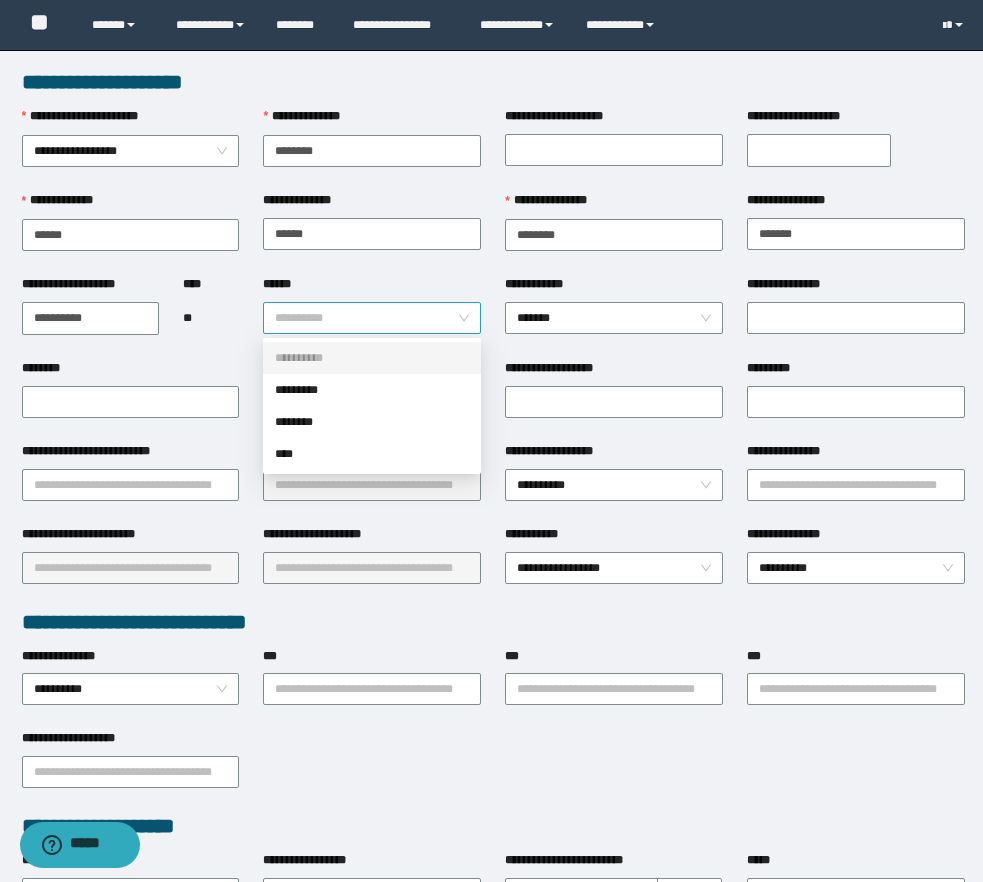 click on "**********" at bounding box center (372, 318) 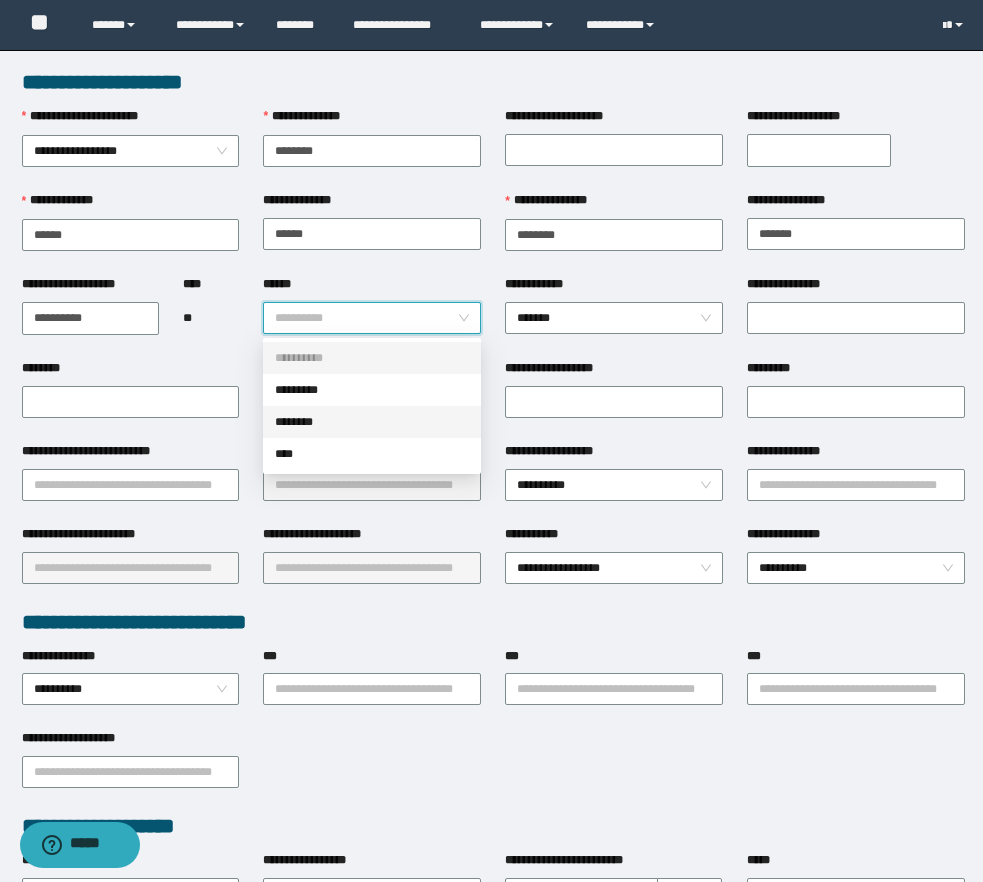 click on "********" at bounding box center [372, 422] 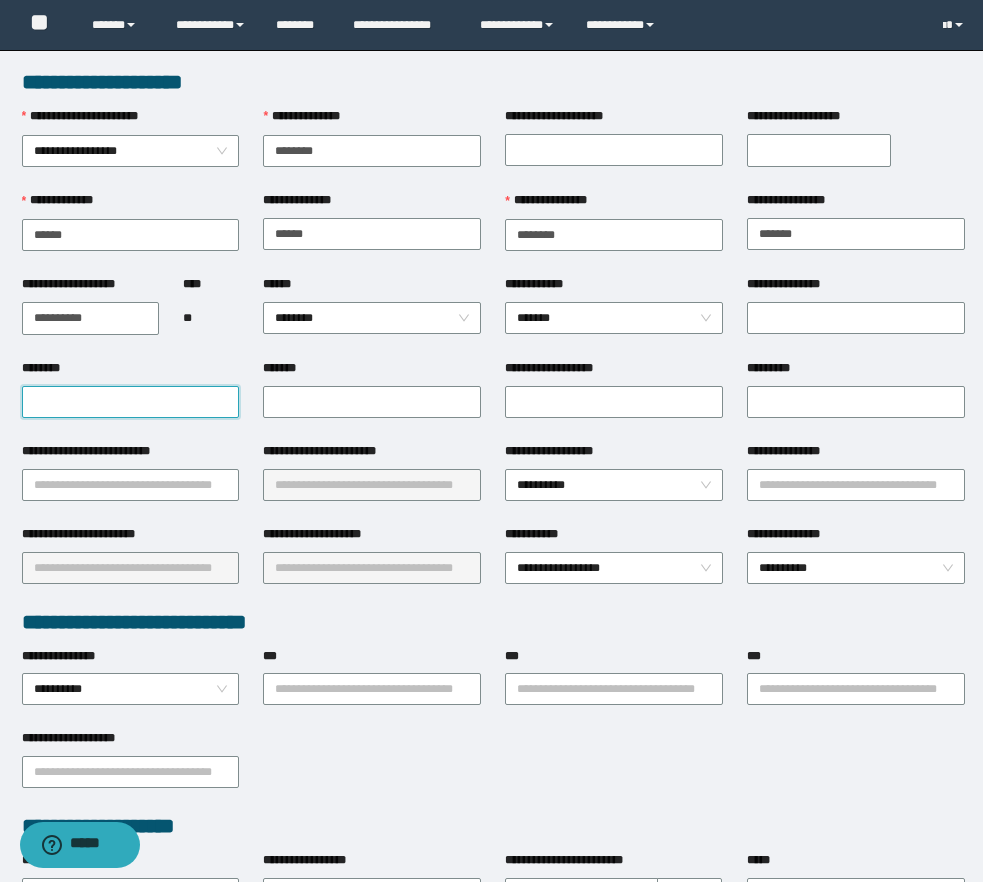 click on "********" at bounding box center (131, 402) 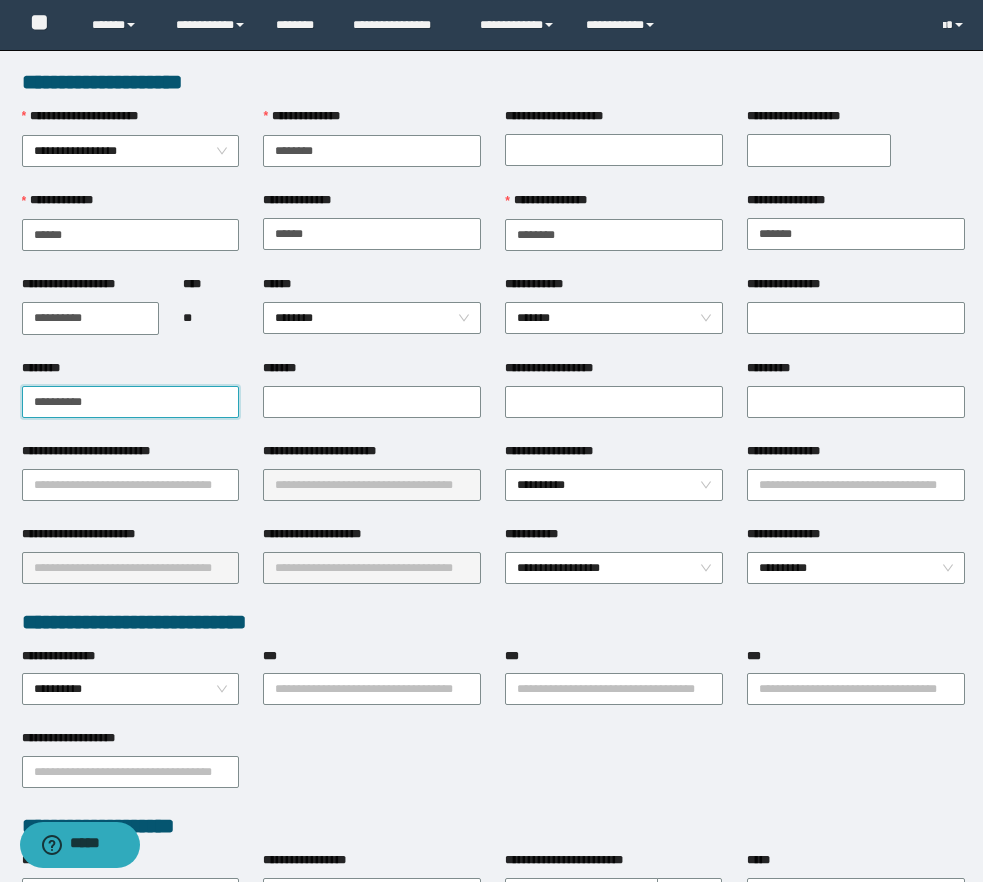type on "**********" 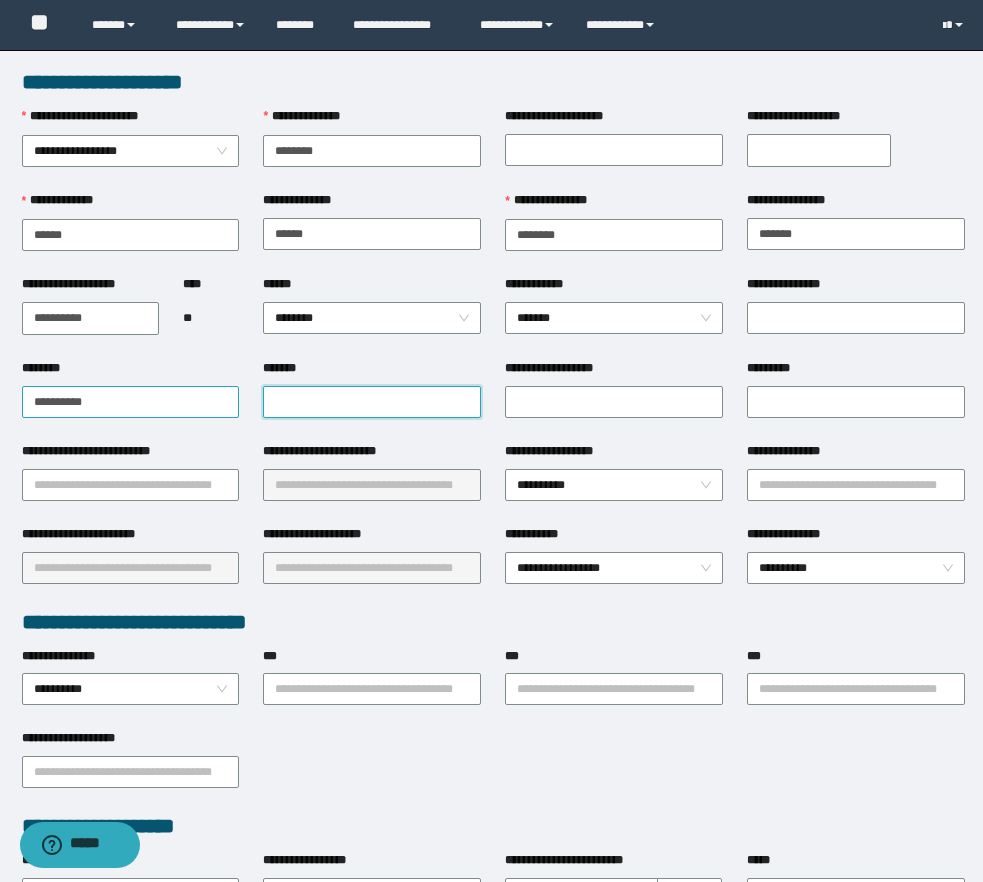 paste on "**********" 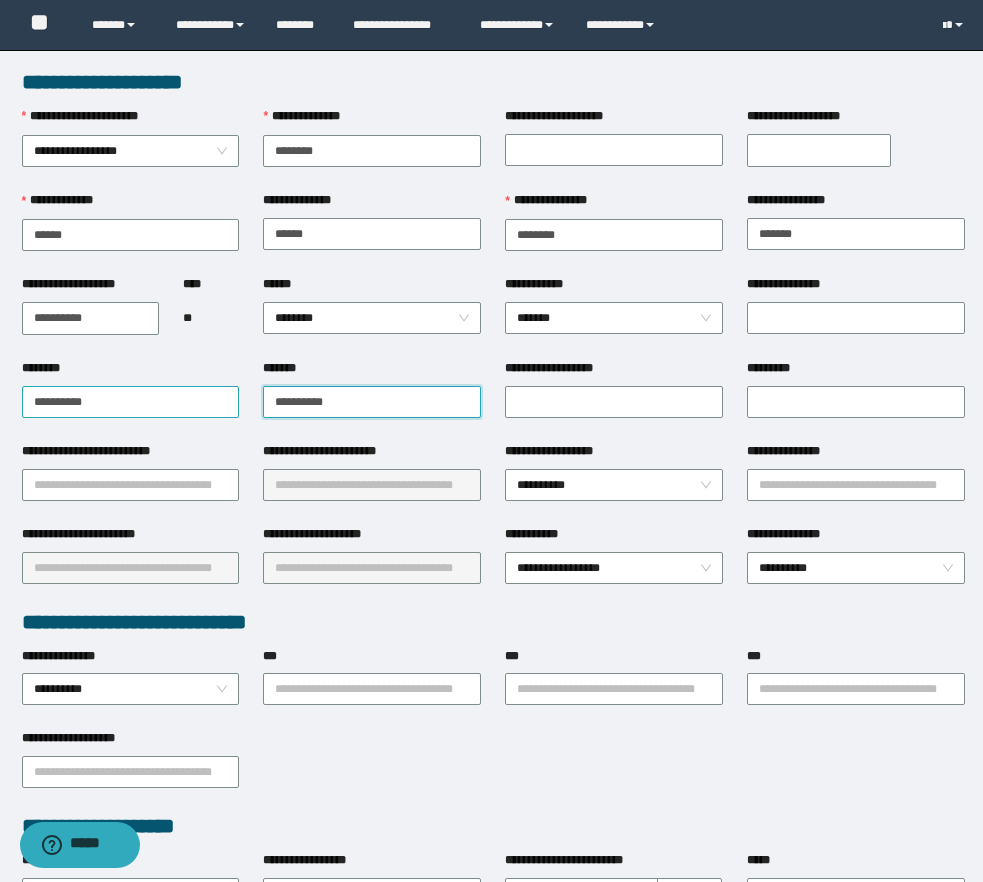 type on "**********" 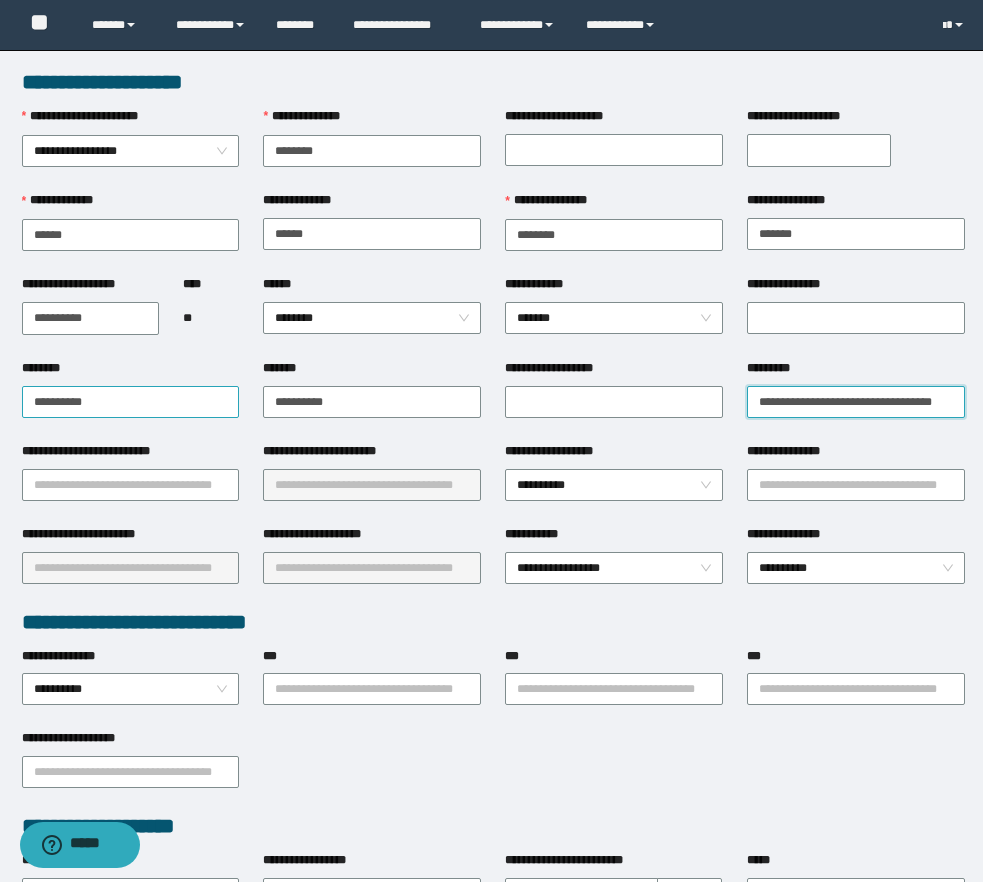 scroll, scrollTop: 0, scrollLeft: 27, axis: horizontal 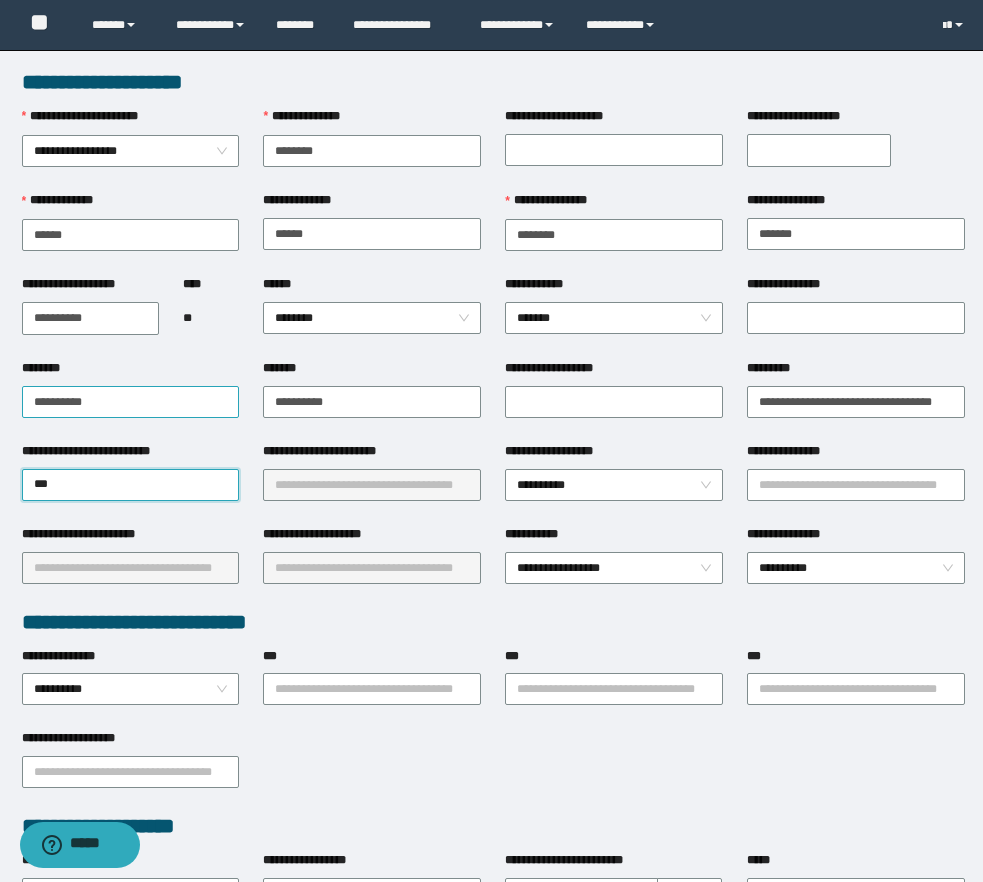 type on "****" 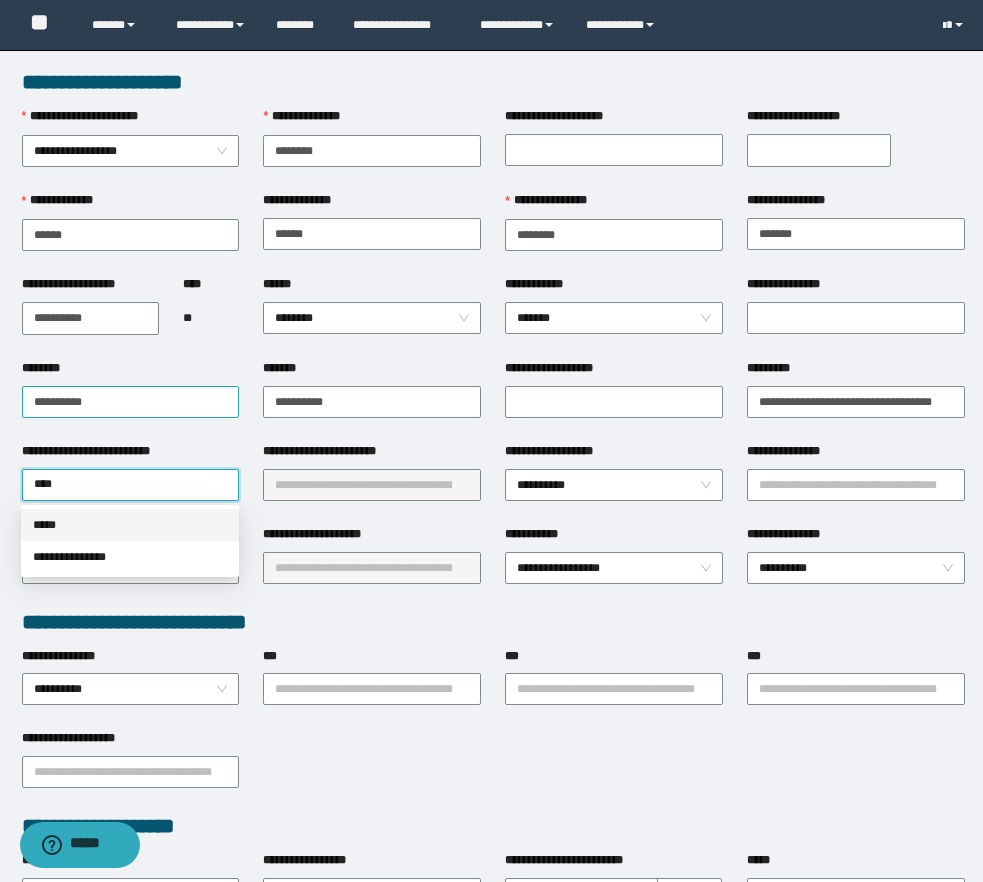 type 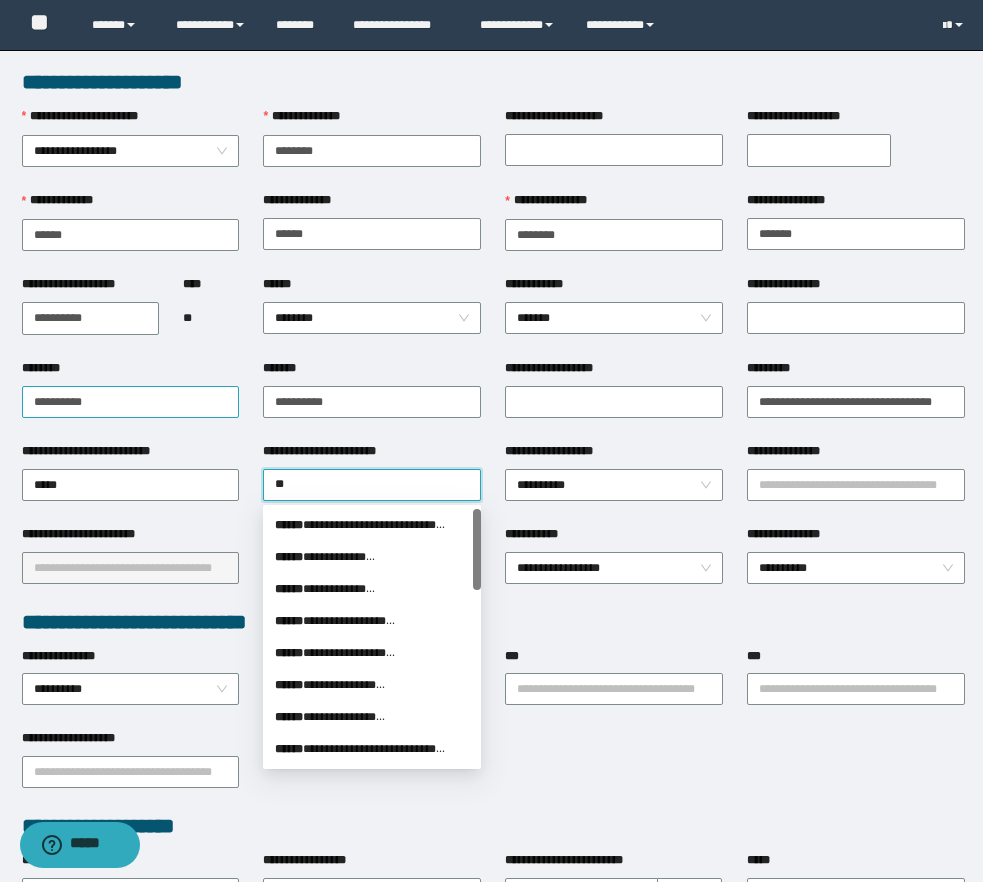 type on "*" 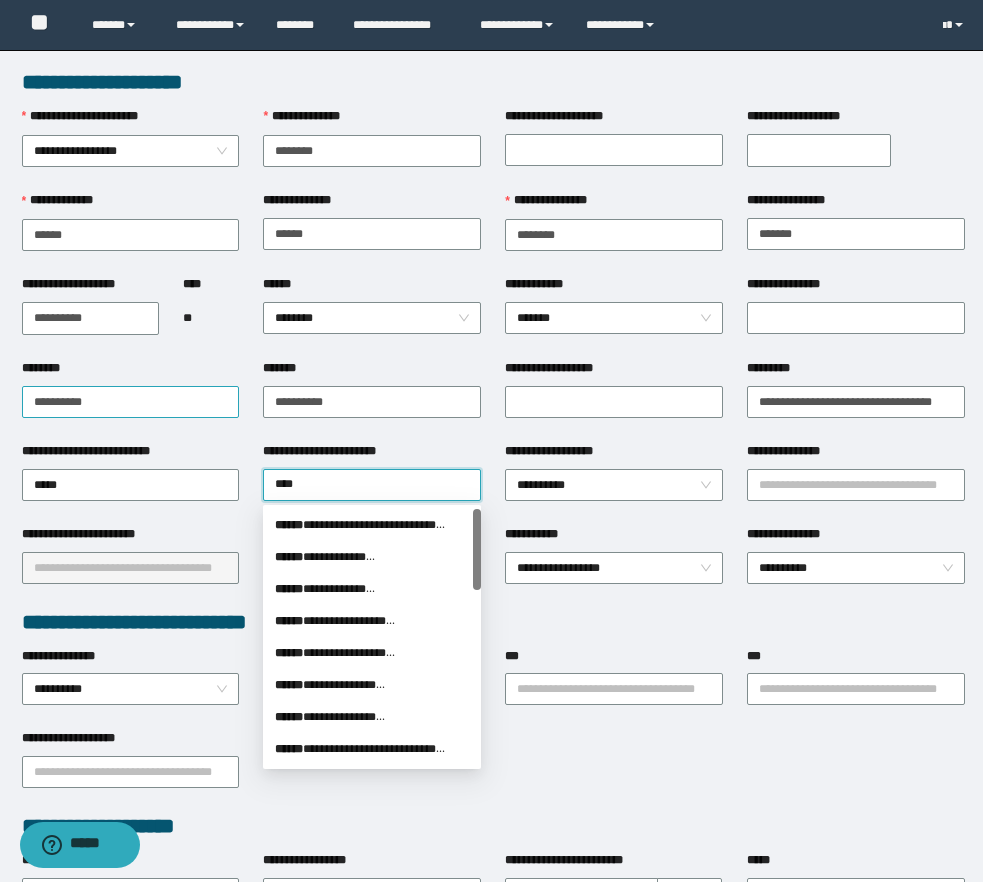 type on "*****" 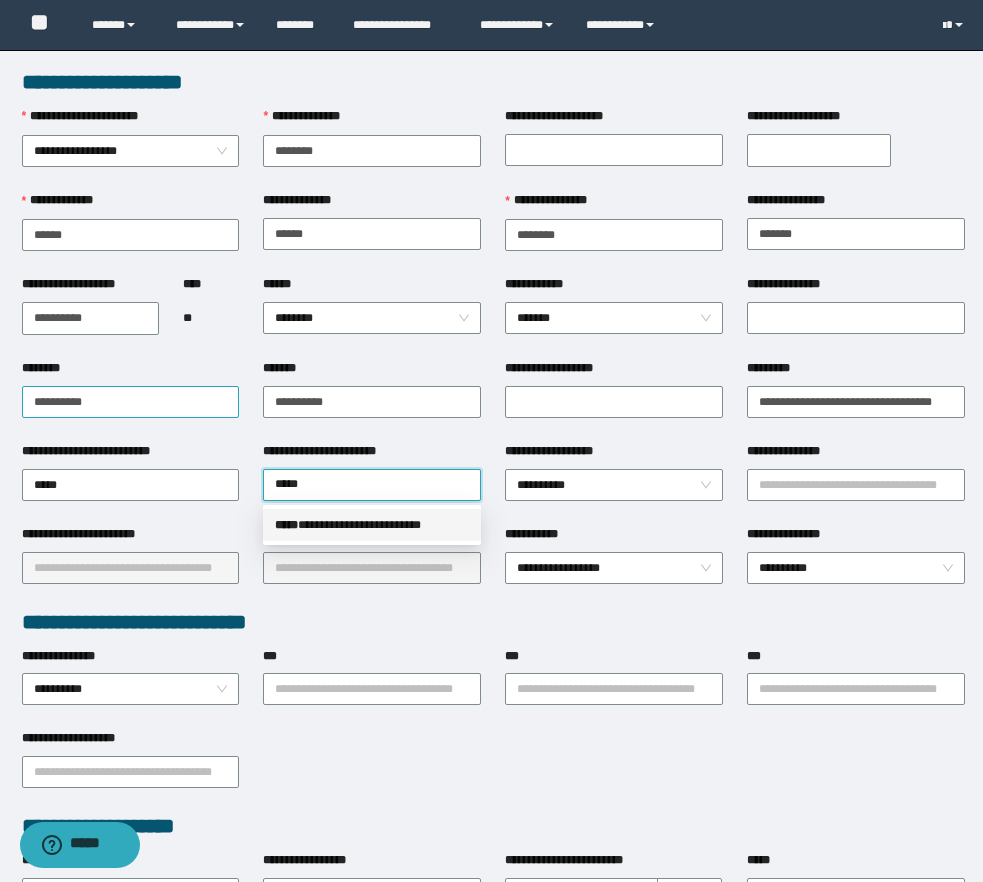 type 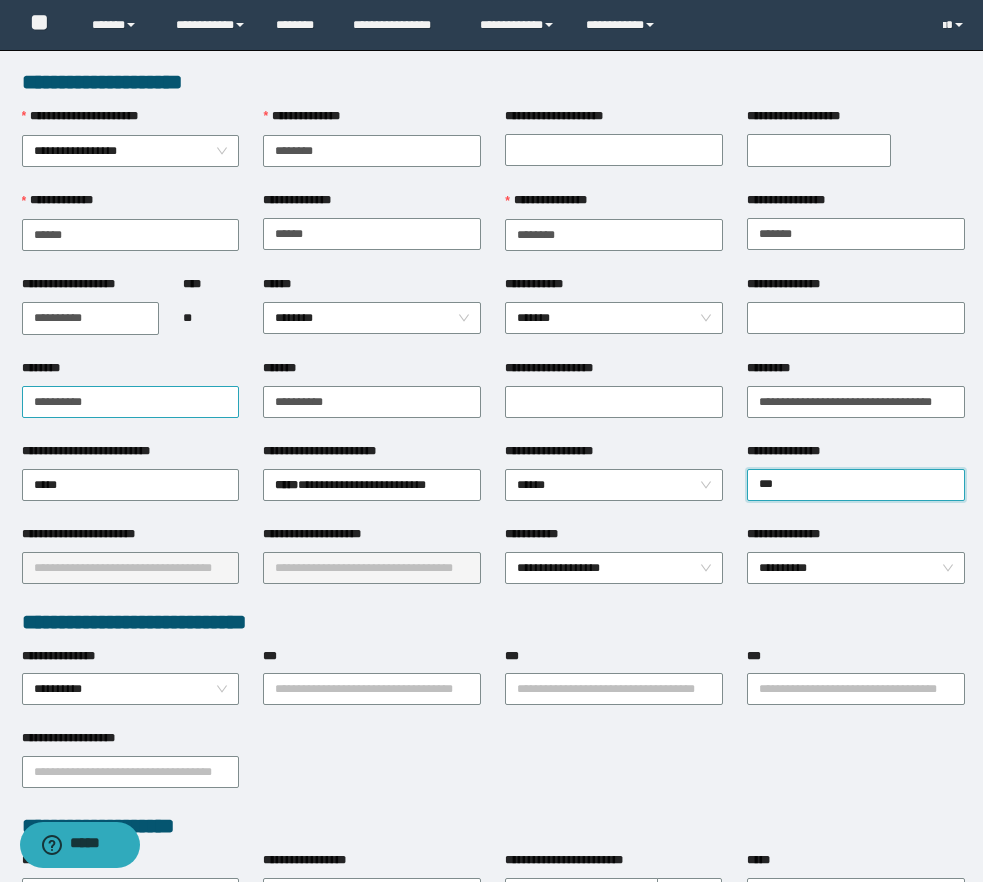 type on "****" 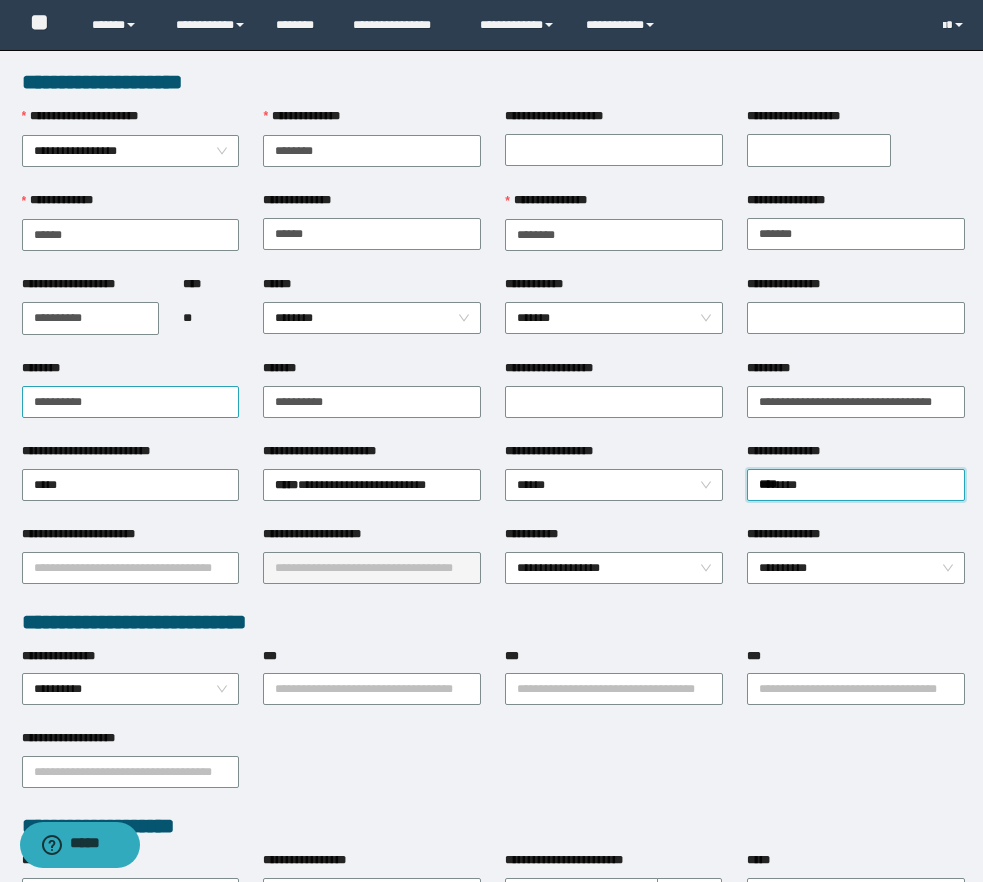 type 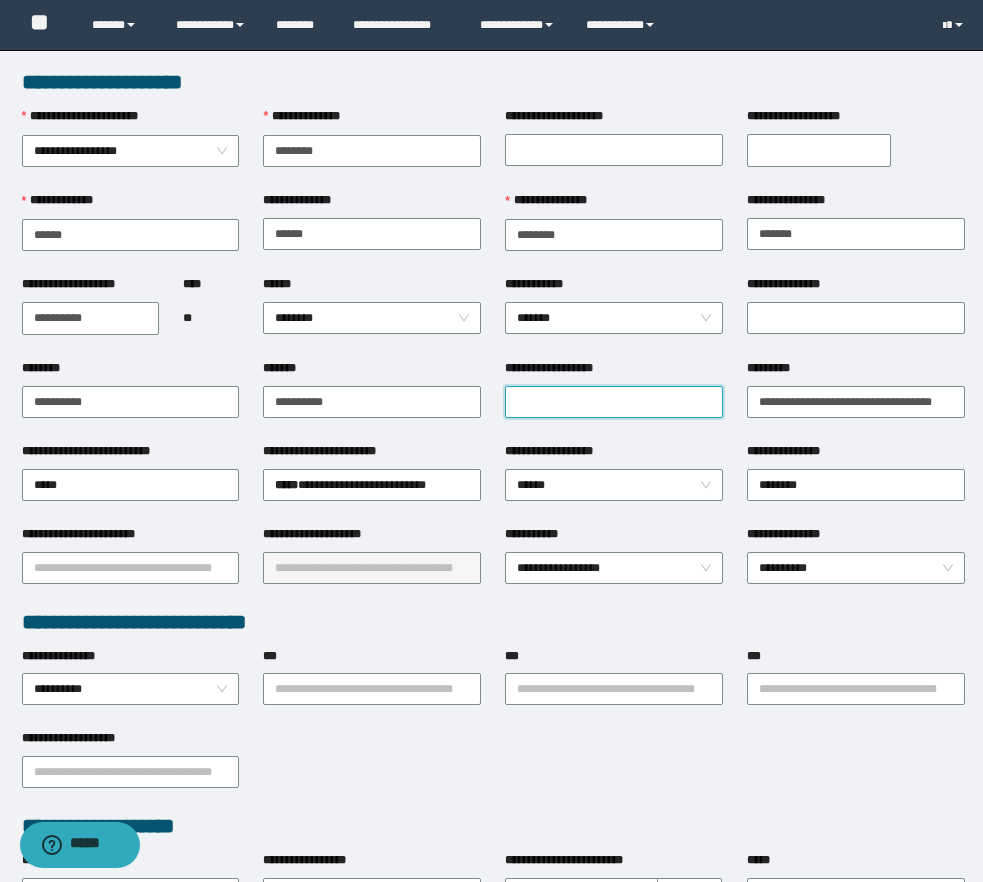 click on "**********" at bounding box center (614, 402) 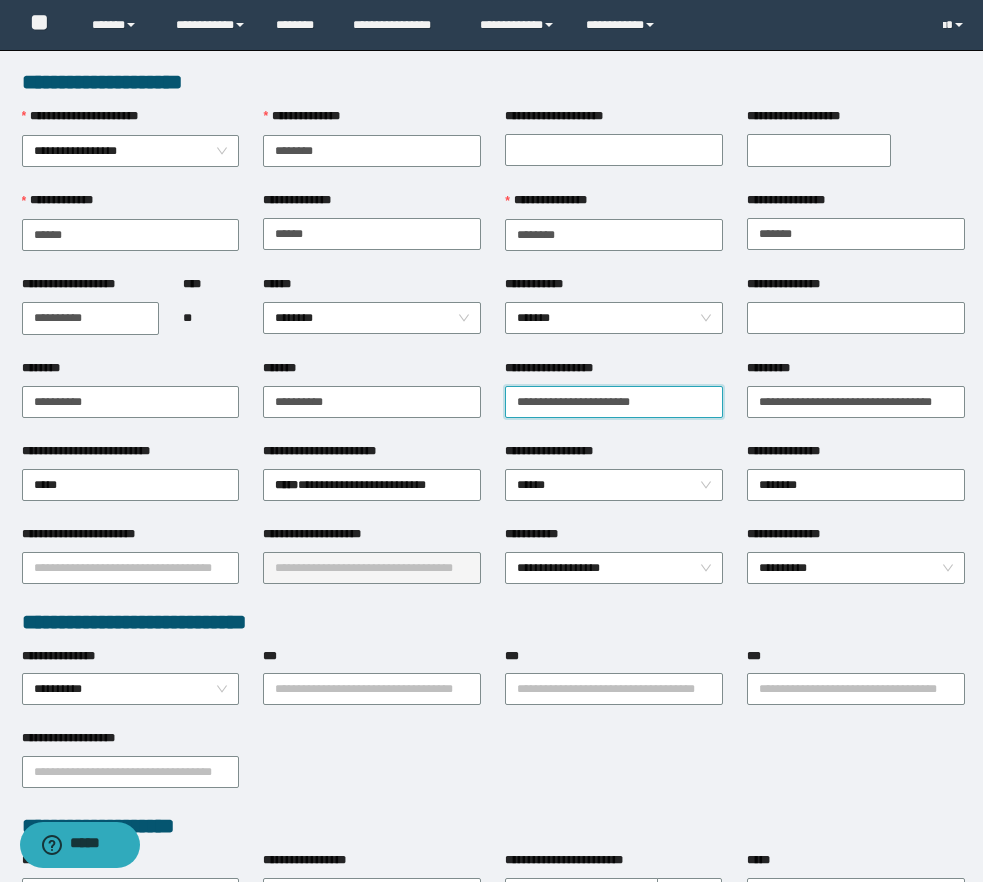 type on "**********" 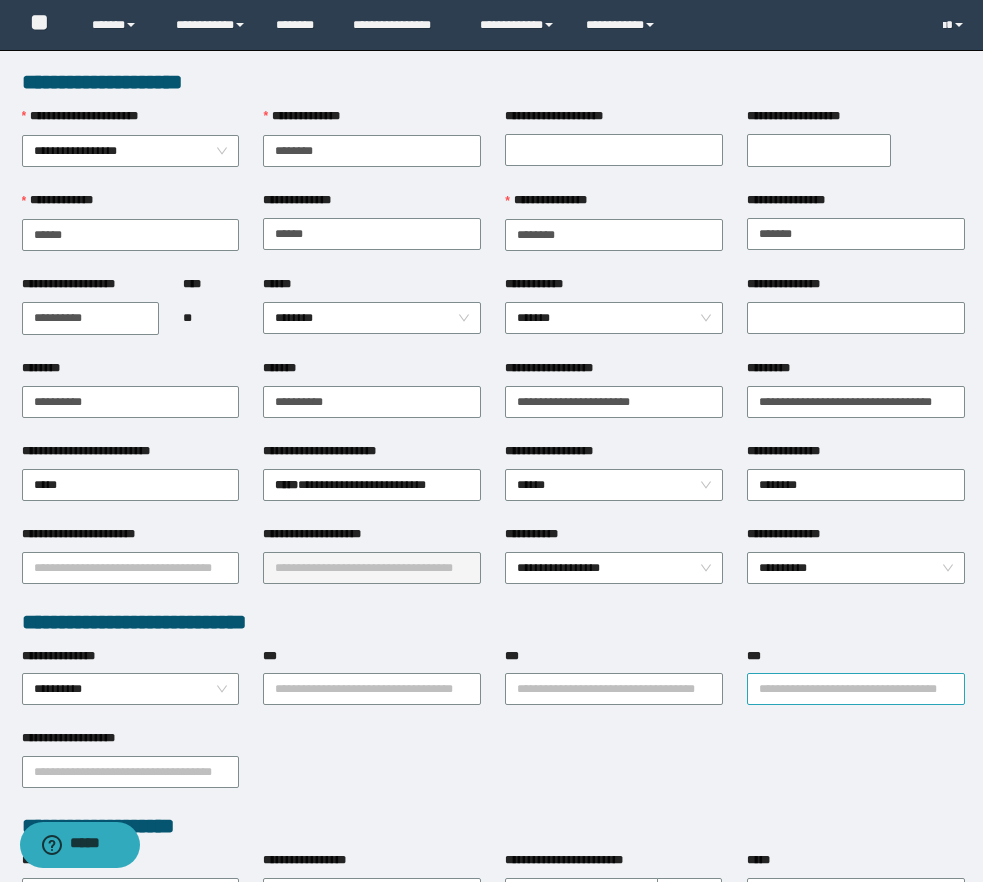 click on "***" at bounding box center (856, 689) 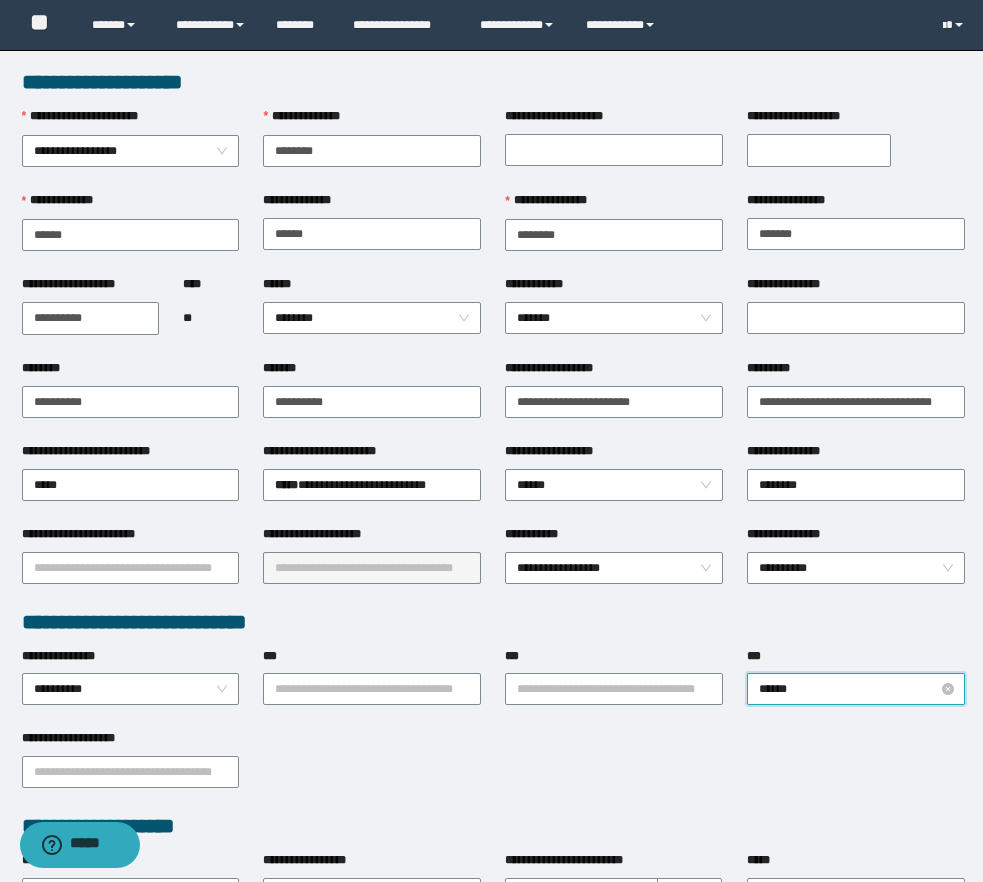 type on "*****" 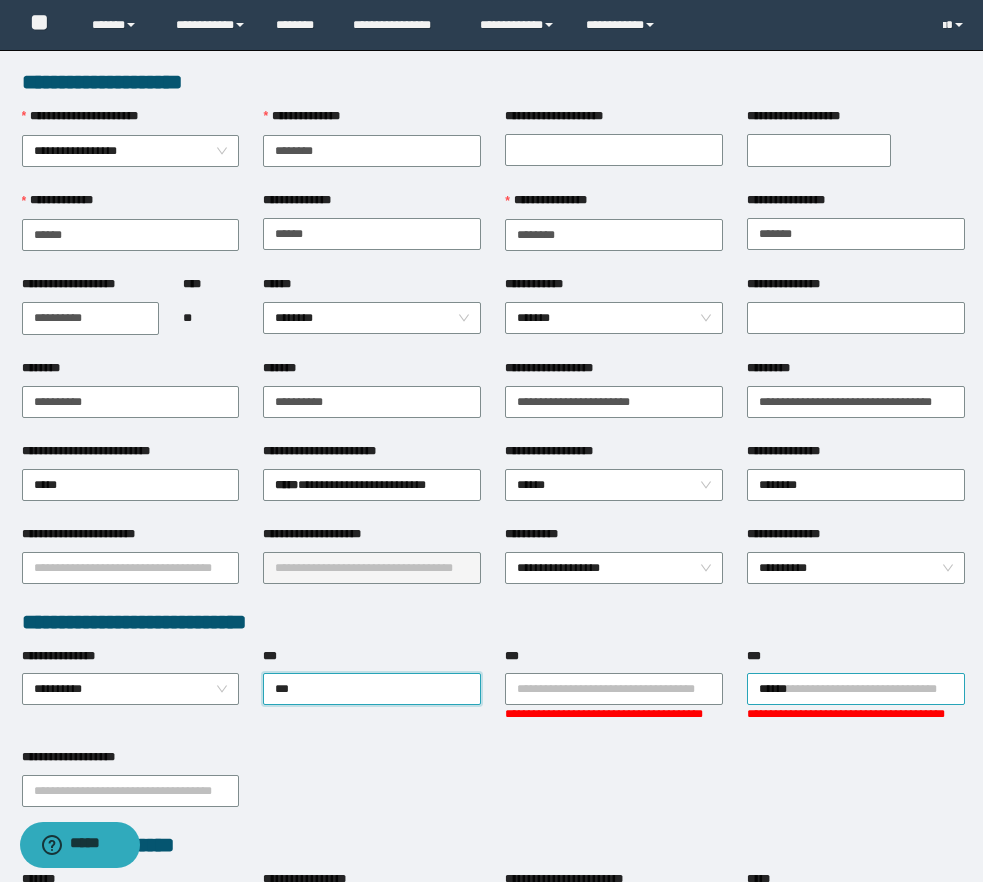 type on "****" 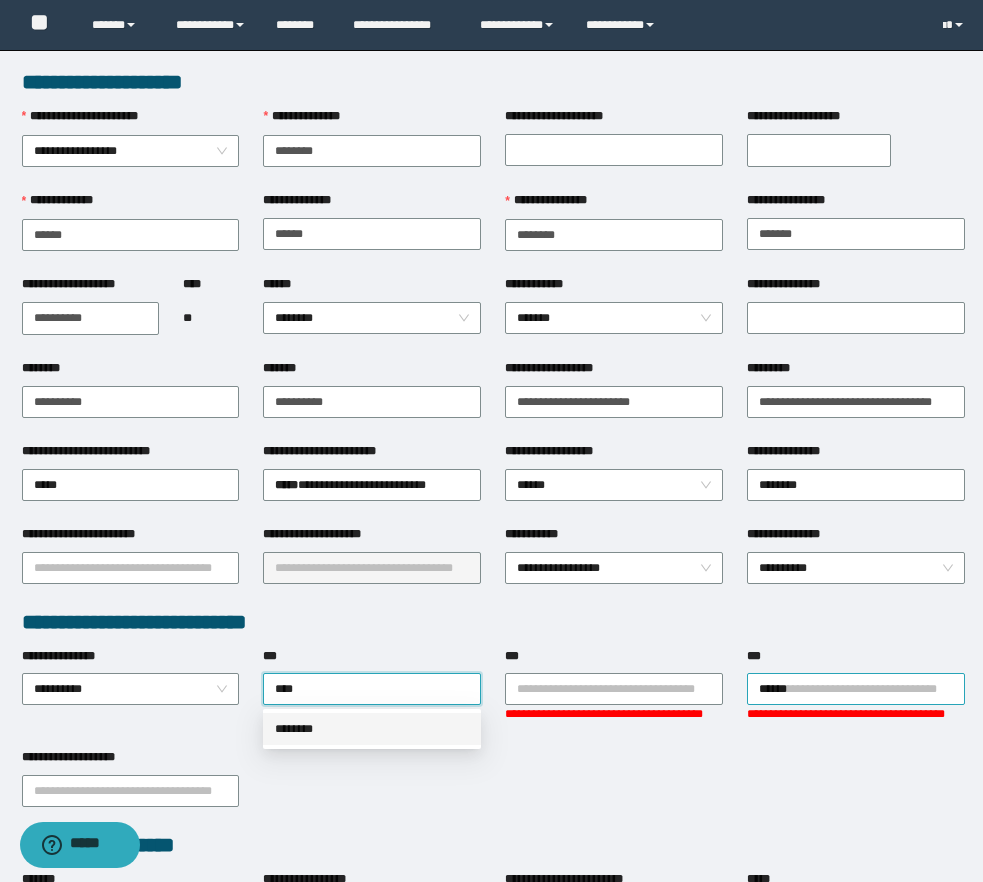 type 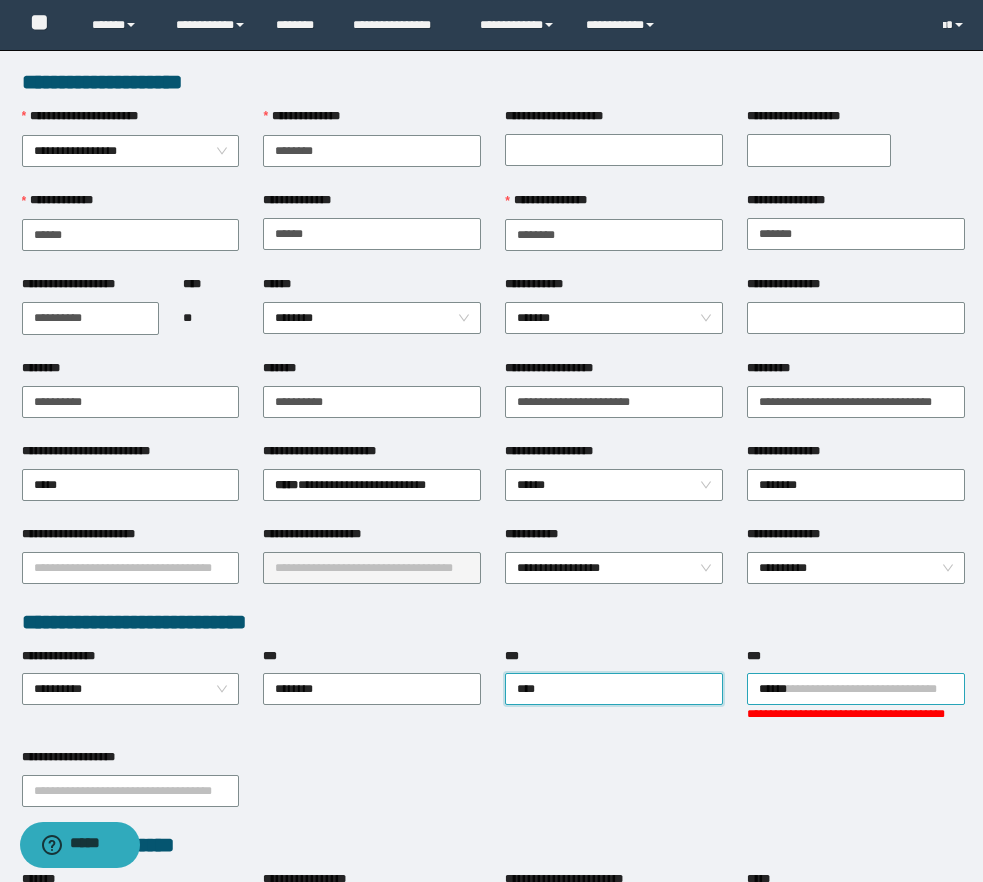 type on "*****" 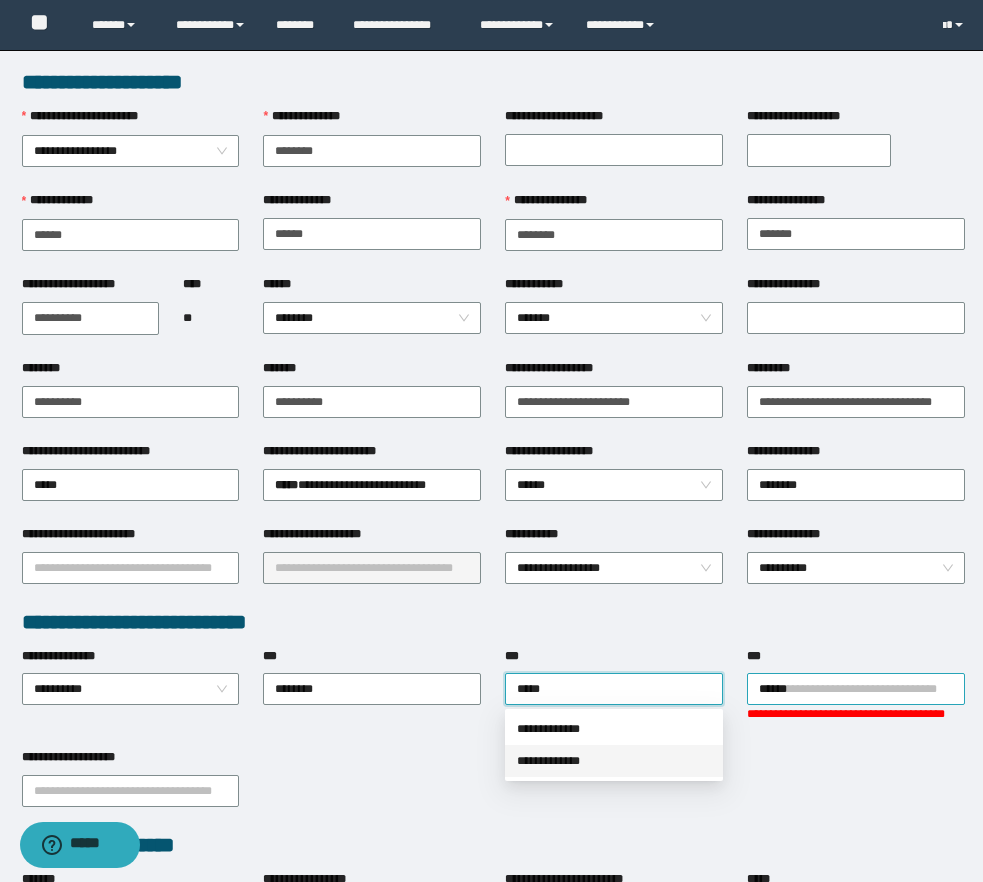 type 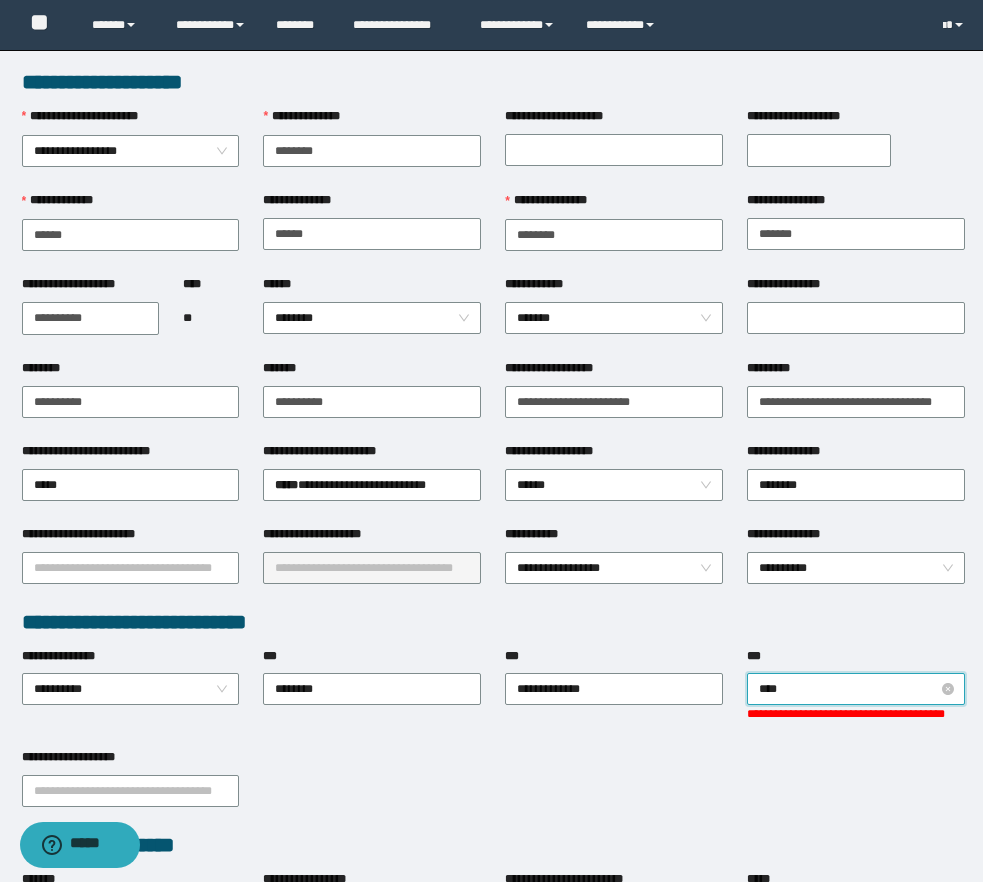 type on "*****" 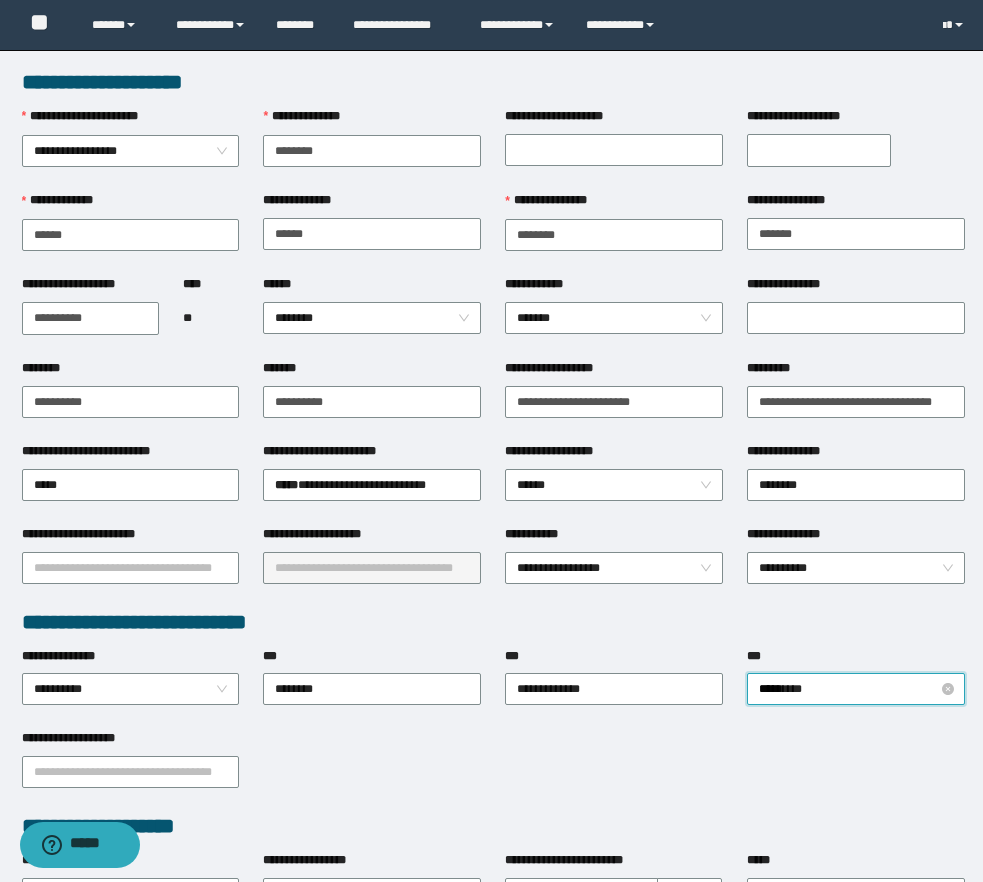 type 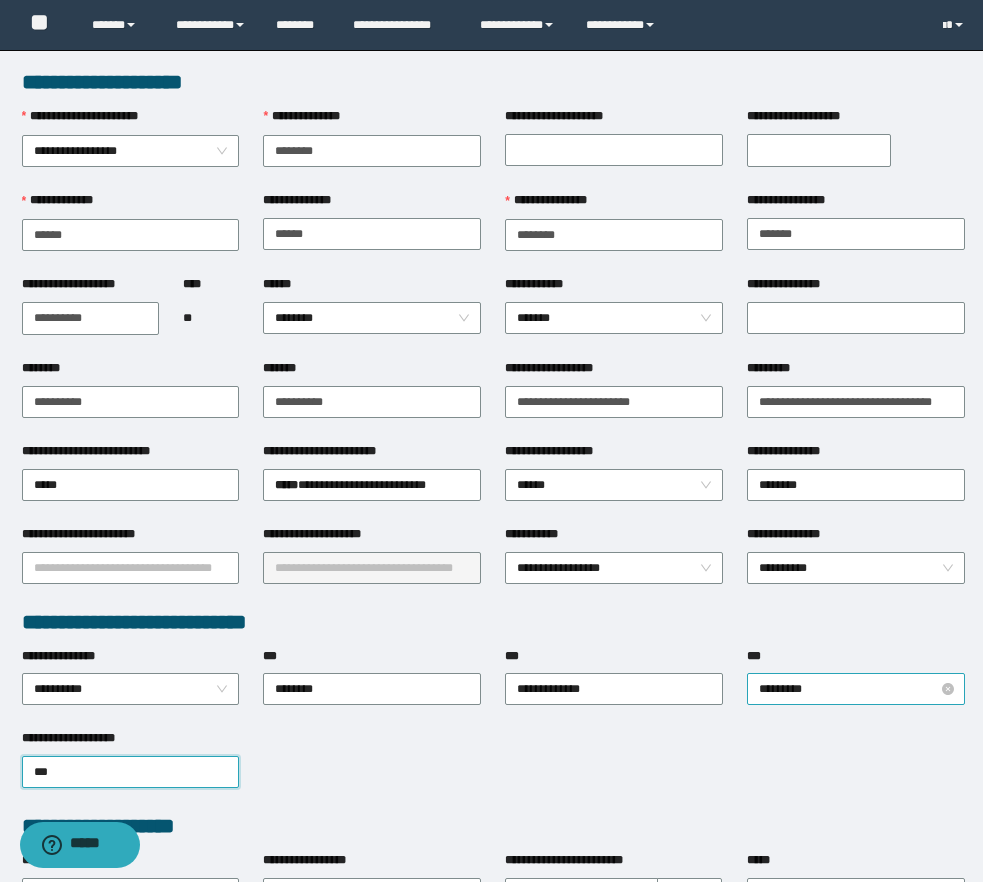 type on "****" 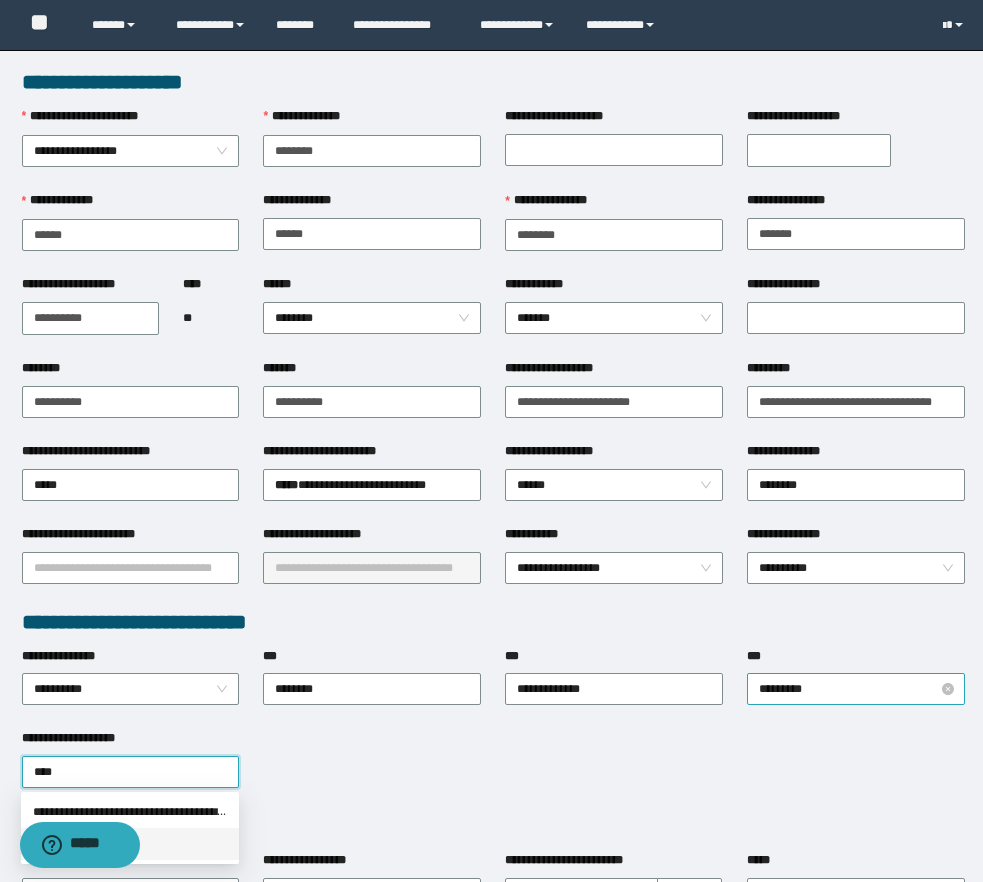 type 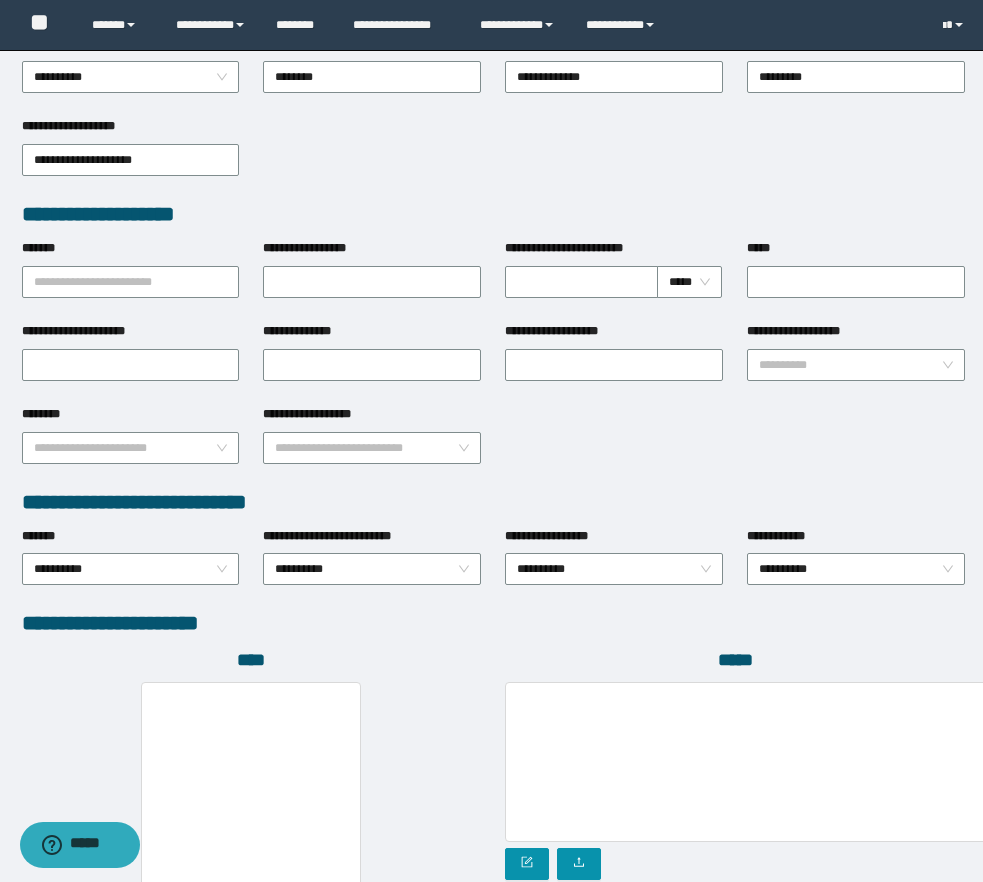 scroll, scrollTop: 822, scrollLeft: 0, axis: vertical 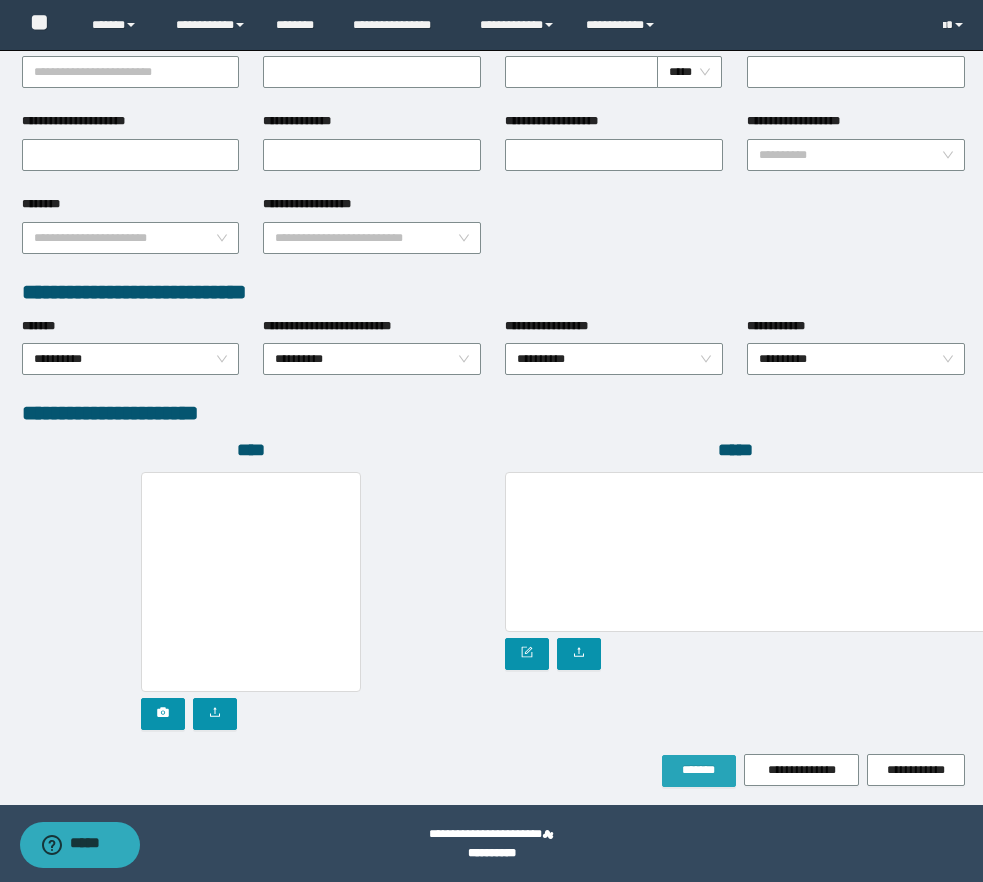 click on "*******" at bounding box center [699, 771] 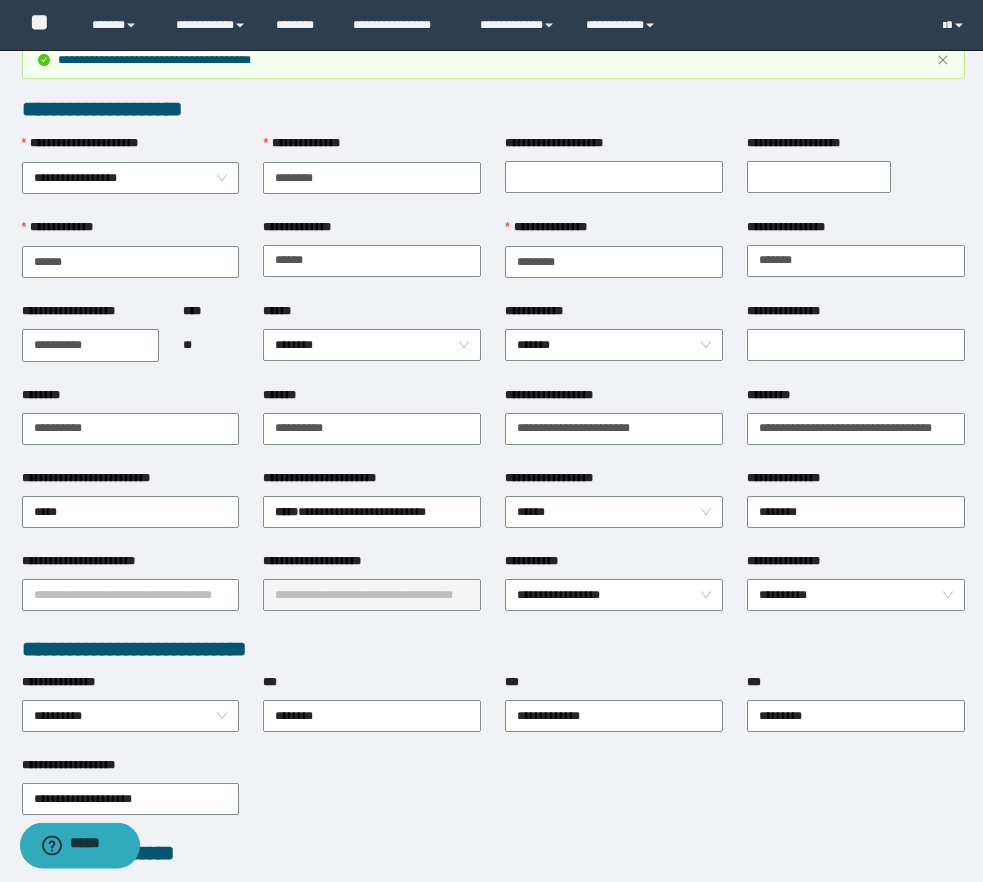 scroll, scrollTop: 0, scrollLeft: 0, axis: both 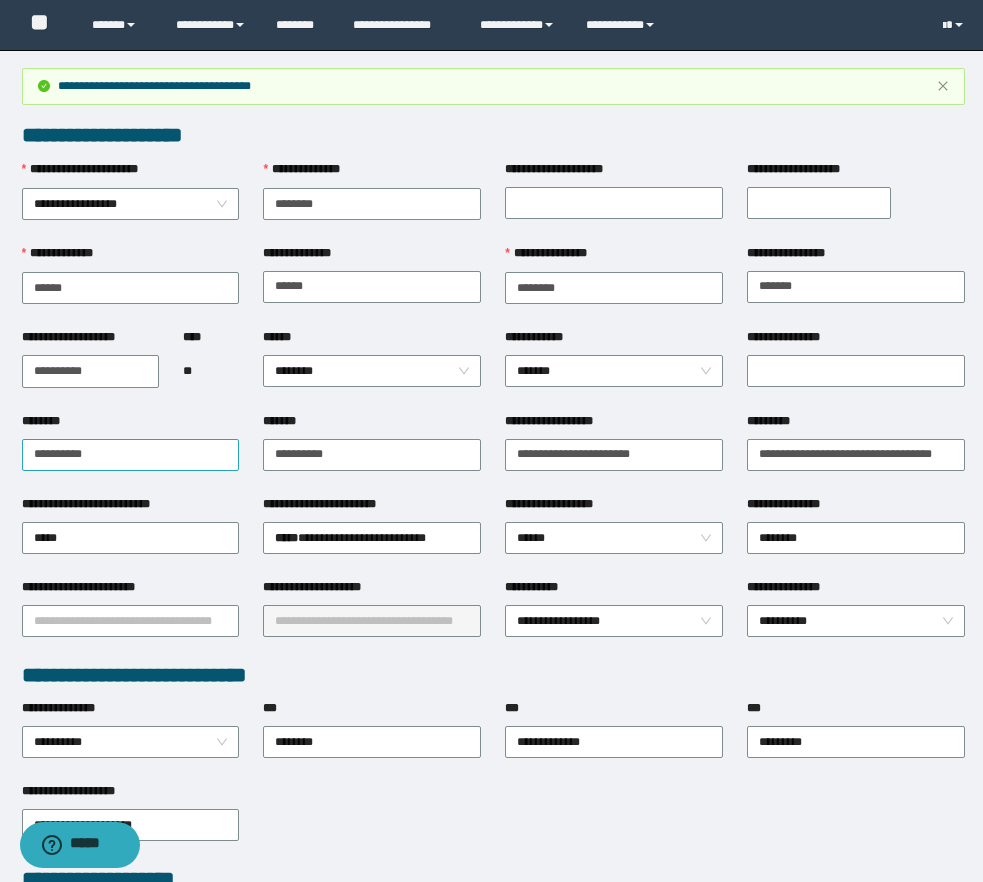 type 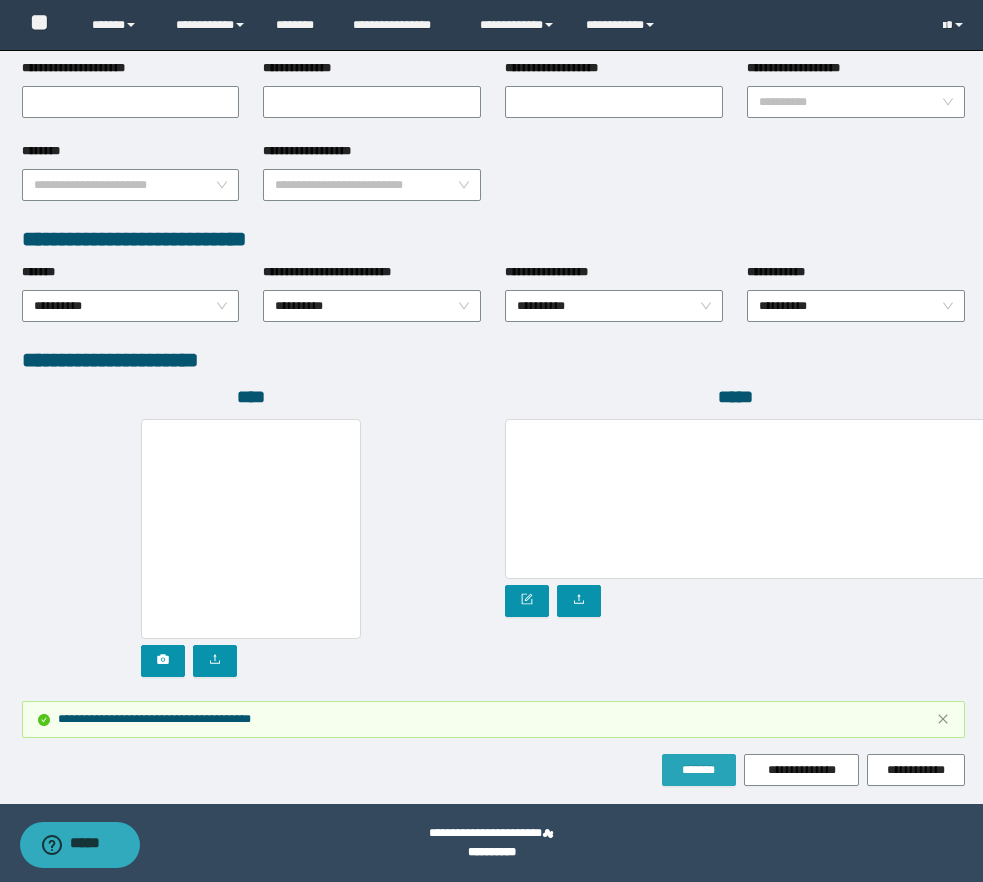 click on "*******" at bounding box center (699, 770) 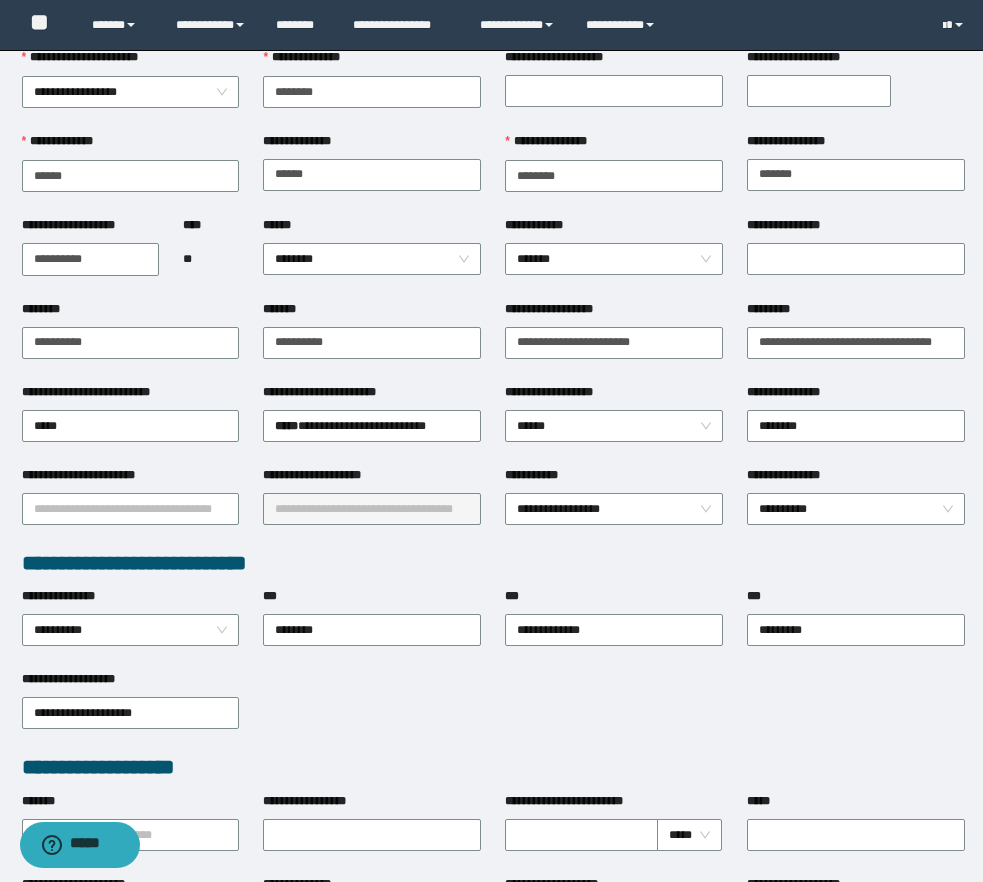 scroll, scrollTop: 0, scrollLeft: 0, axis: both 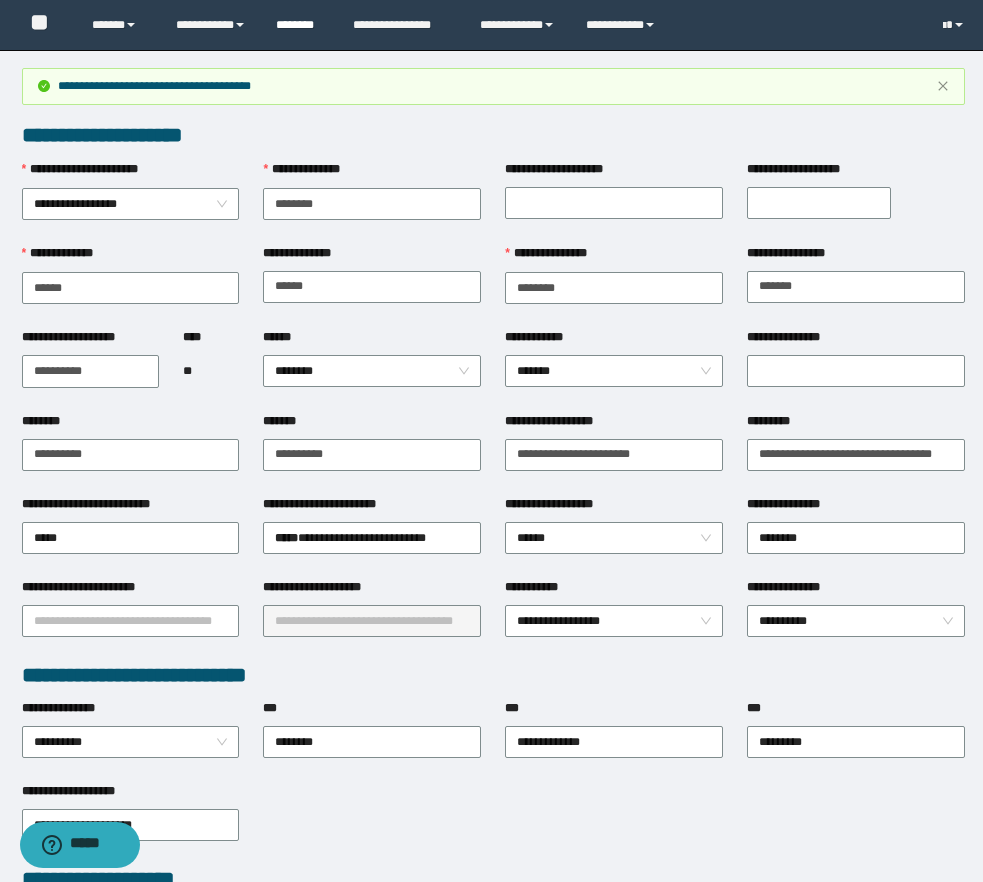 click on "********" at bounding box center [299, 25] 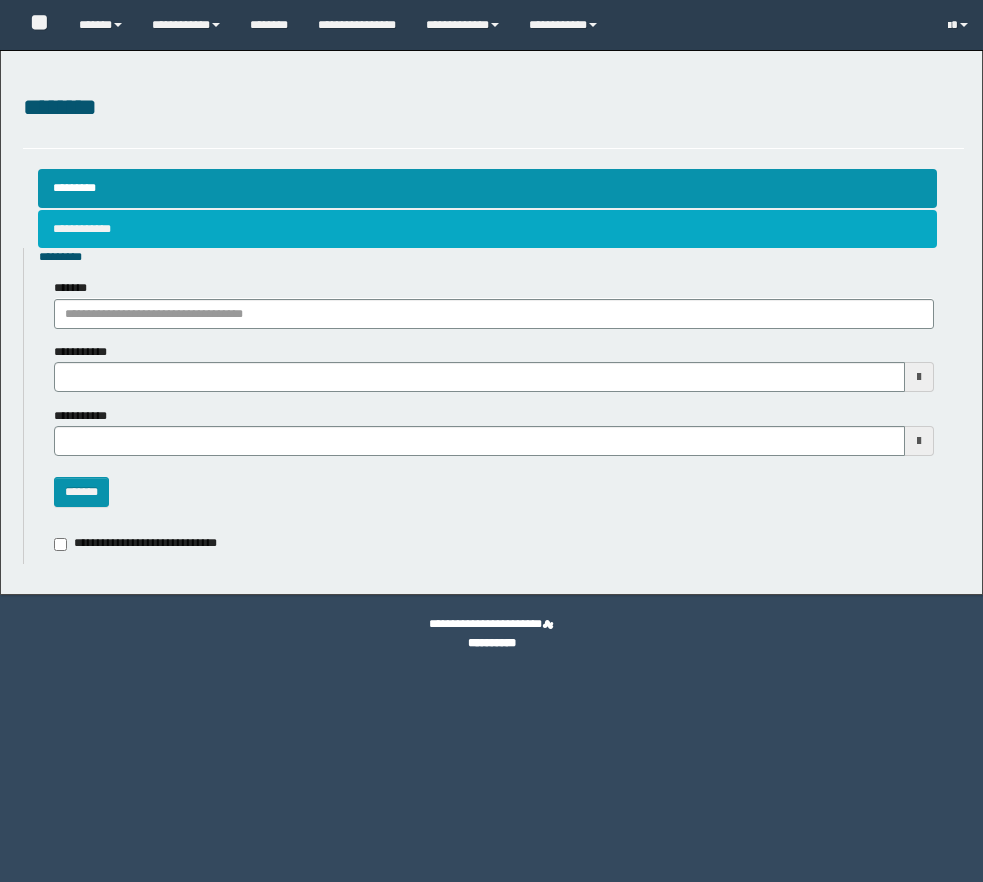 click on "**********" at bounding box center (487, 229) 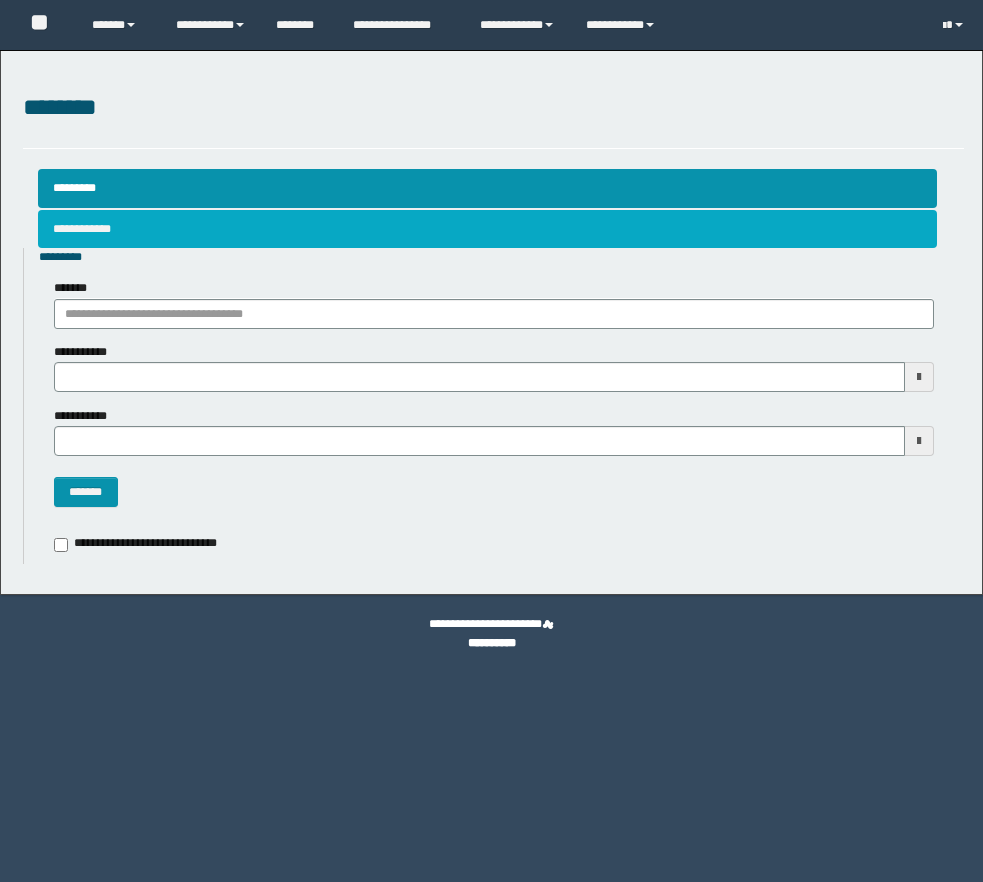 scroll, scrollTop: 0, scrollLeft: 0, axis: both 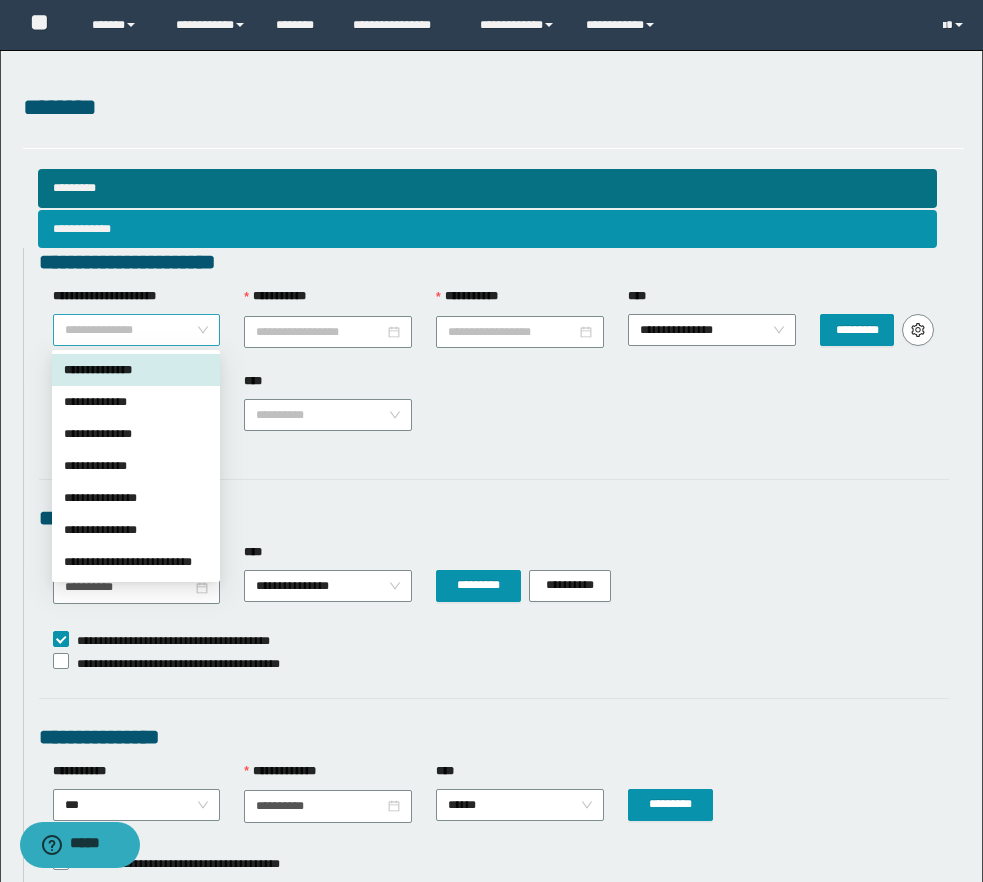 click on "**********" at bounding box center (137, 330) 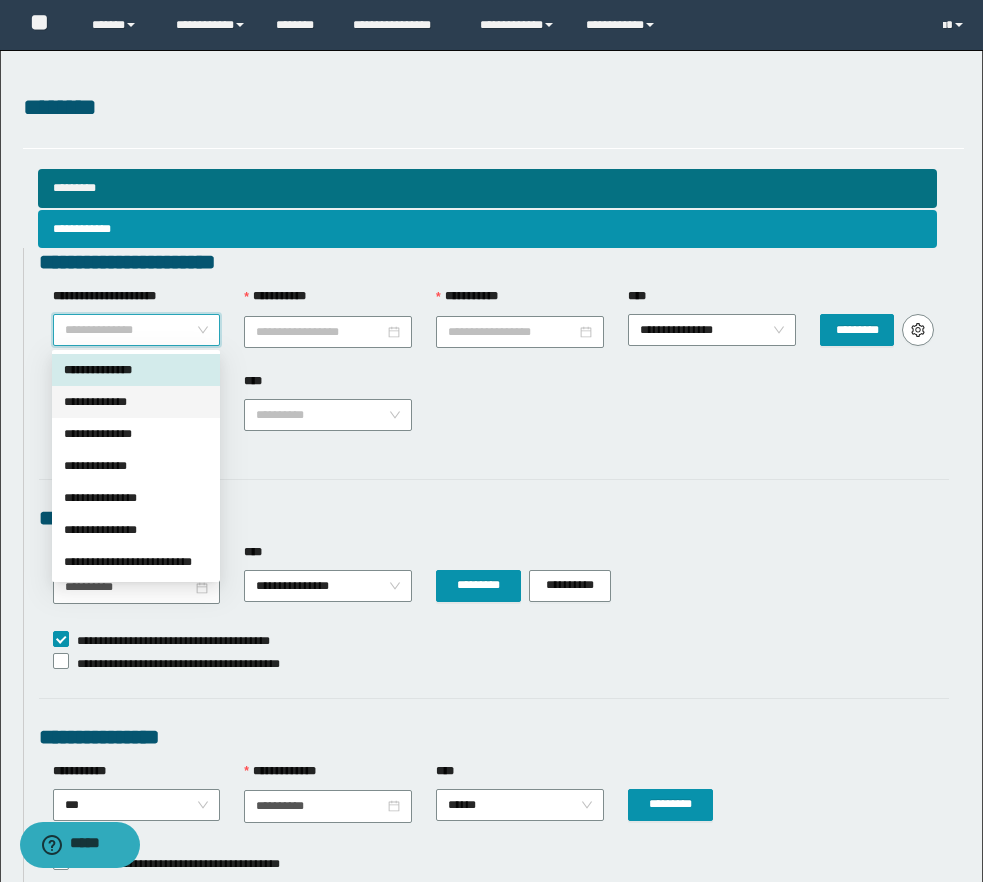 click on "**********" at bounding box center (136, 402) 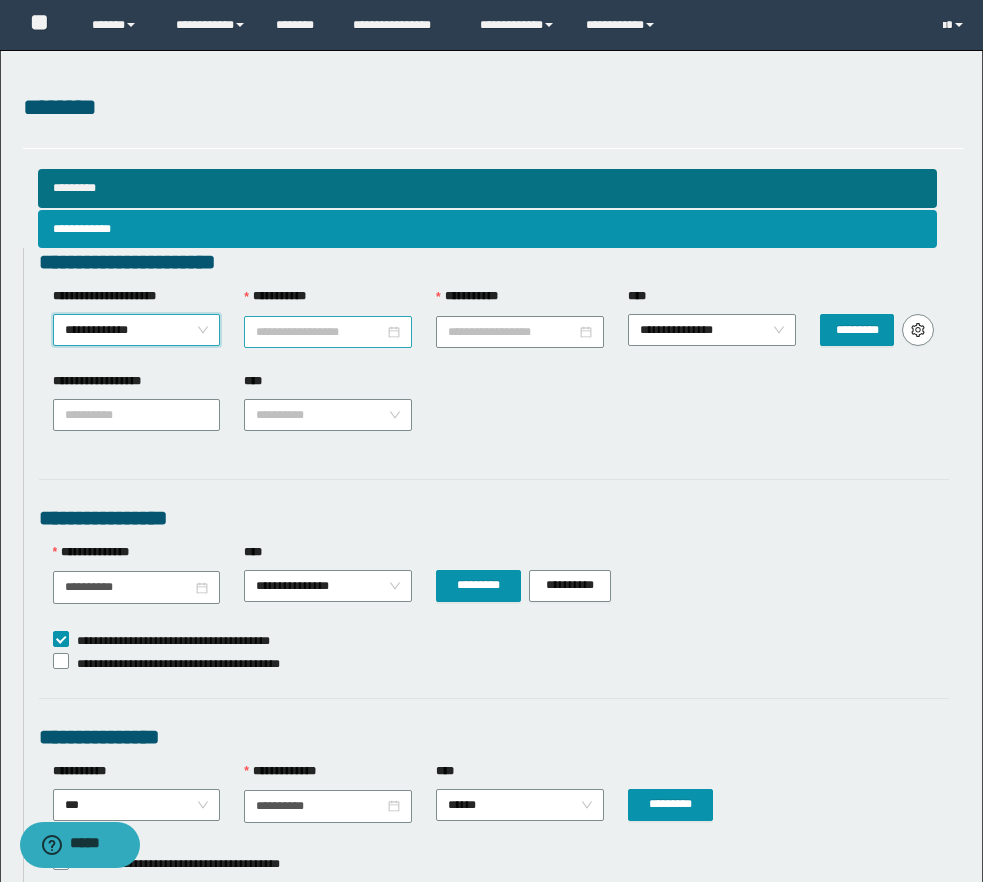 click on "**********" at bounding box center [320, 332] 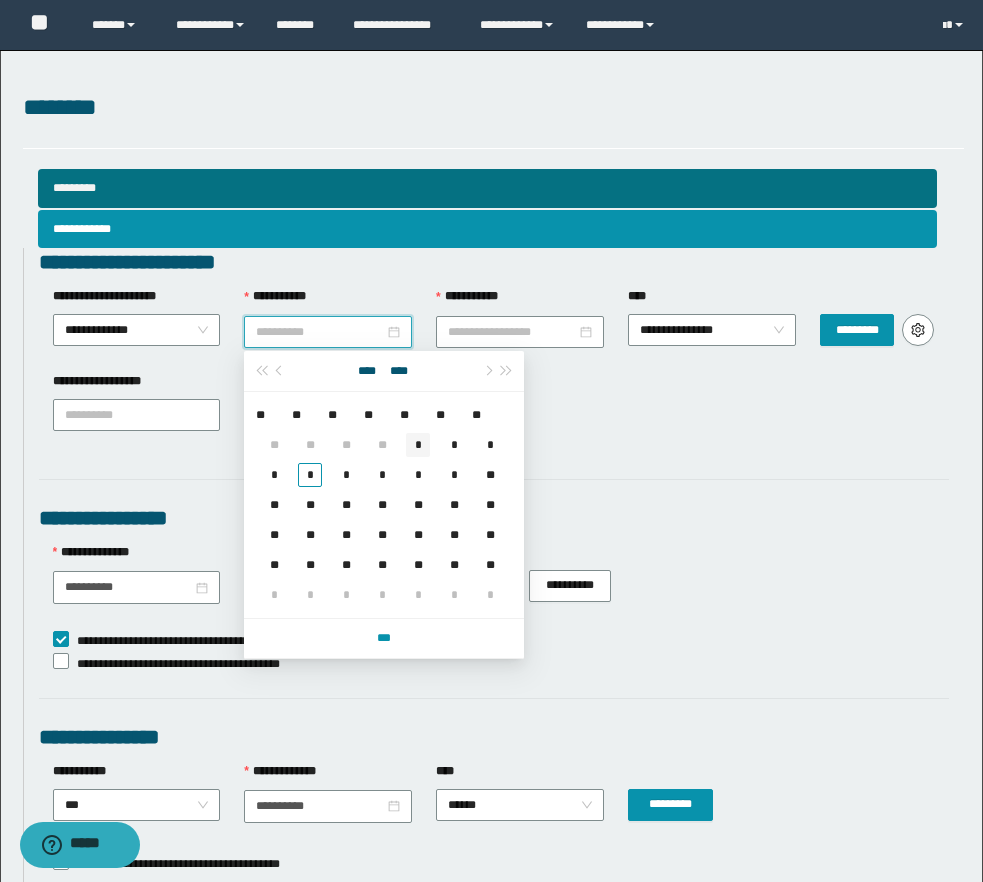 click on "*" at bounding box center [418, 445] 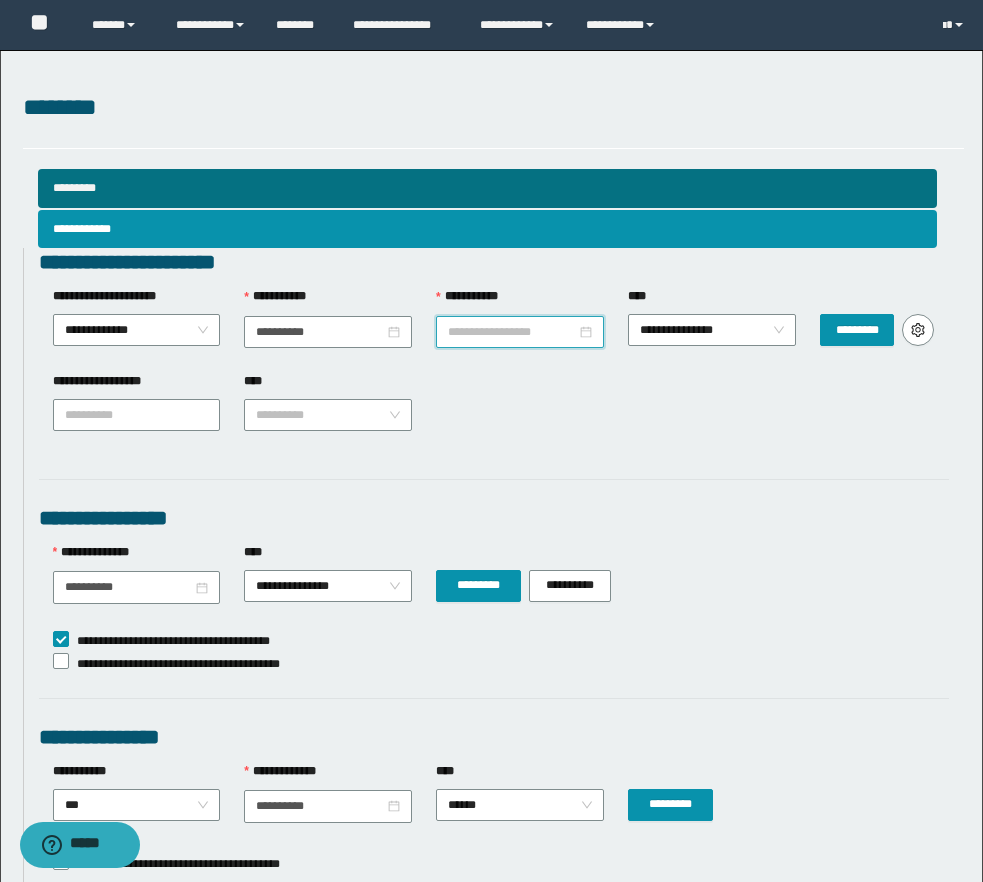 click on "**********" at bounding box center [512, 332] 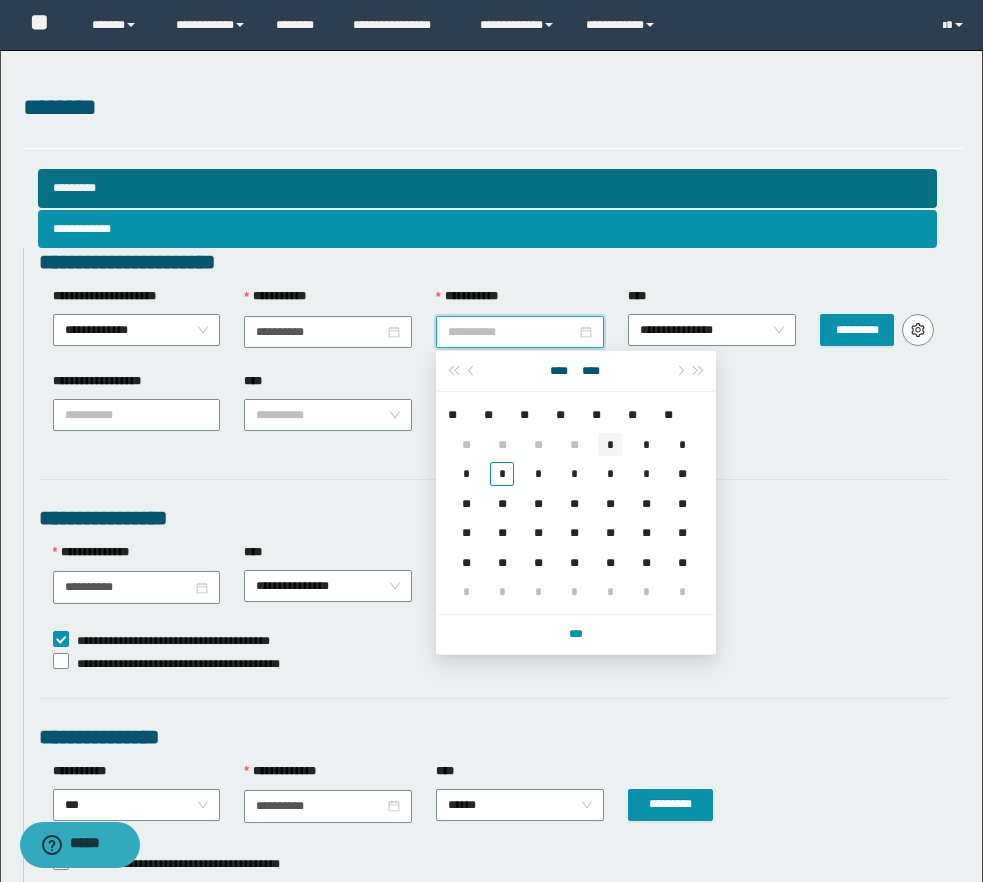 click on "*" at bounding box center [610, 444] 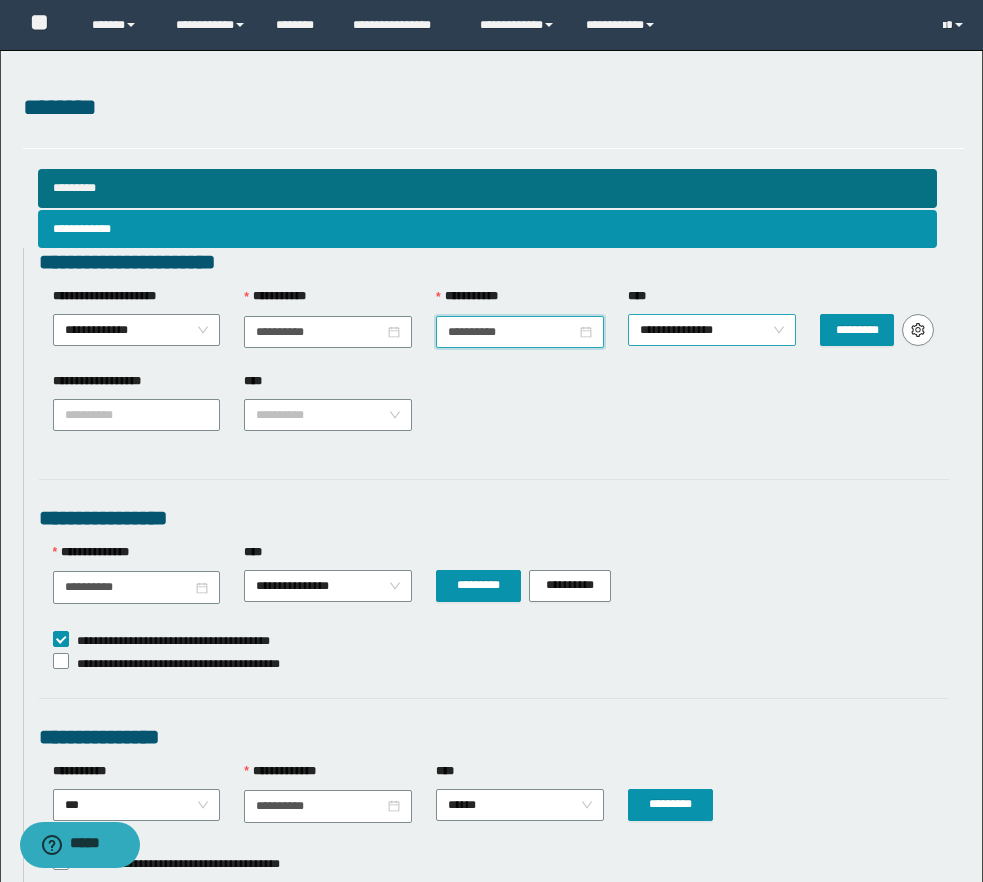 click on "**********" at bounding box center [712, 330] 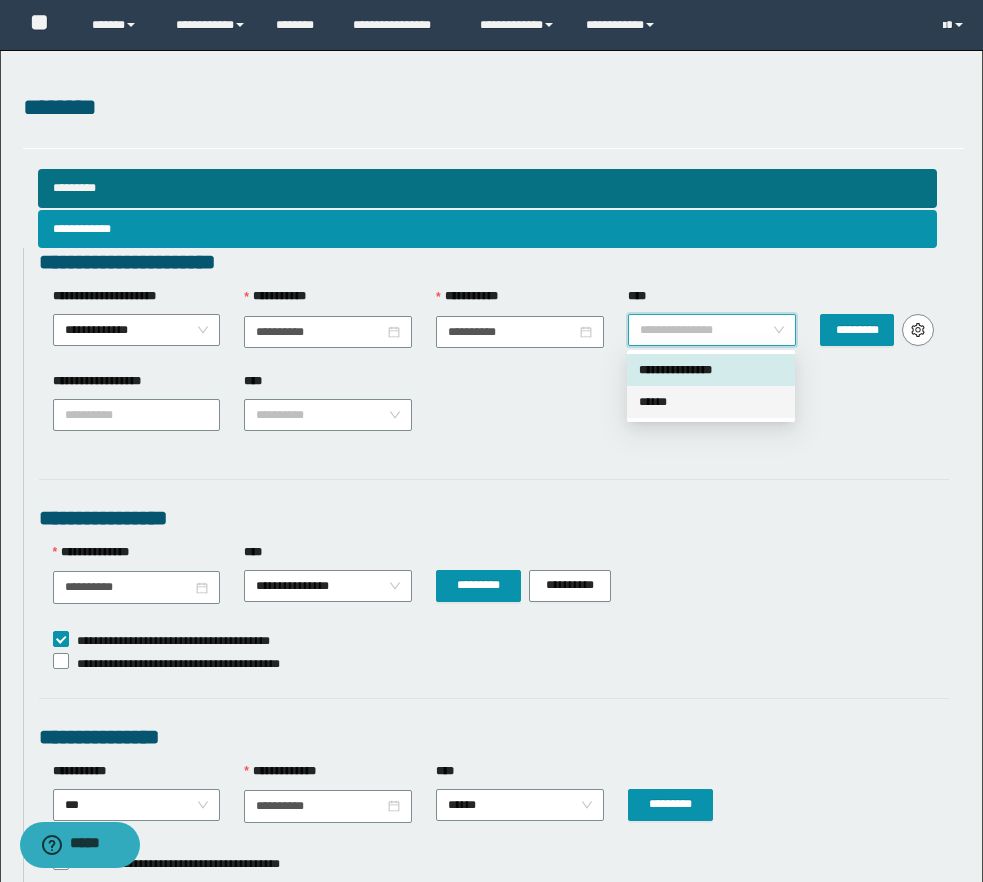 click on "******" at bounding box center (711, 402) 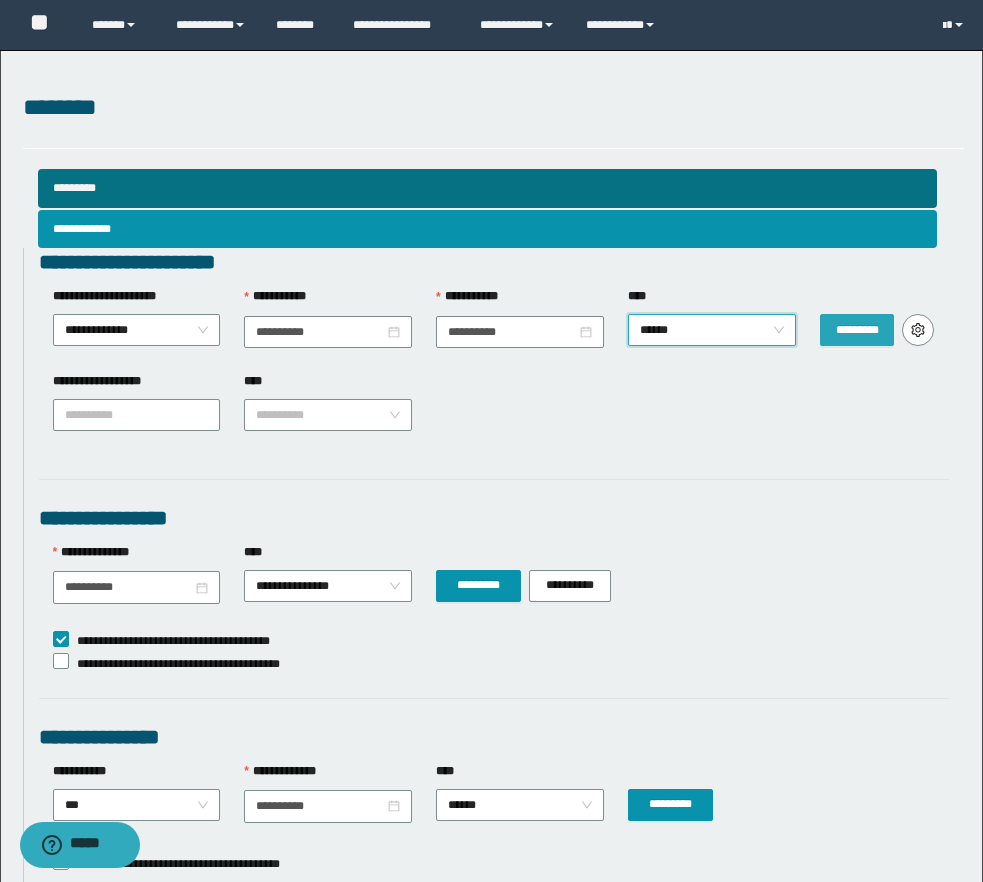 click on "*********" at bounding box center [857, 330] 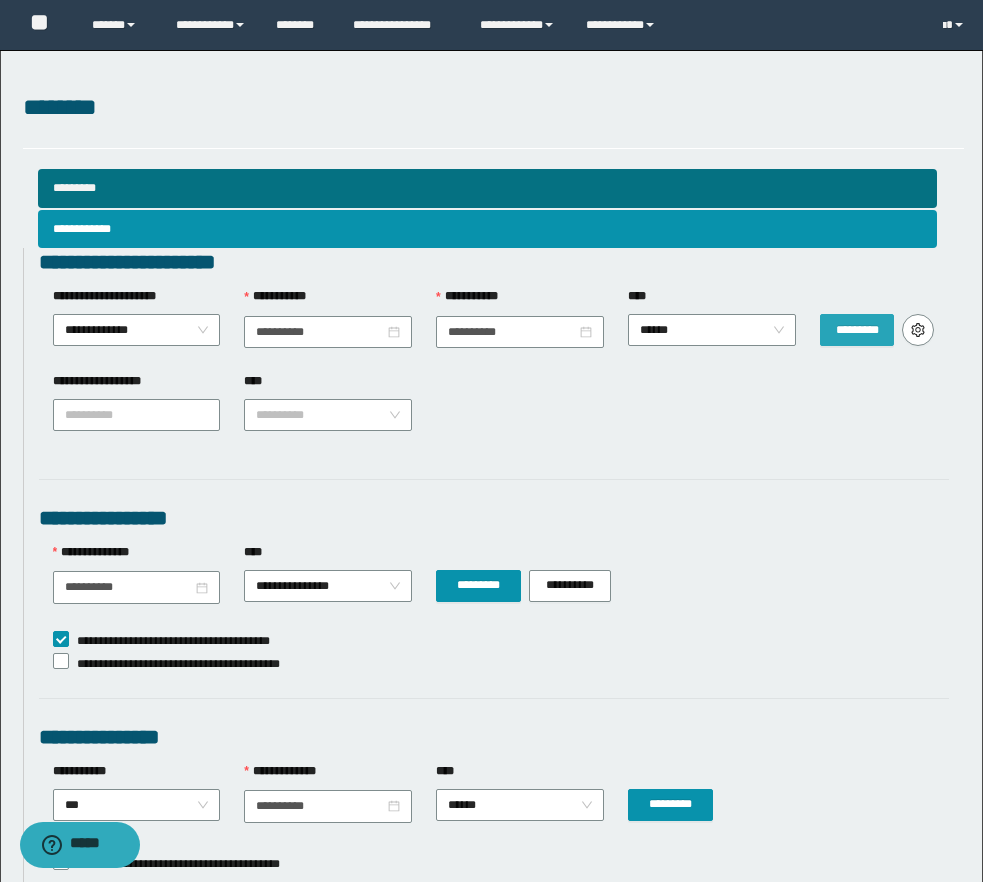 type 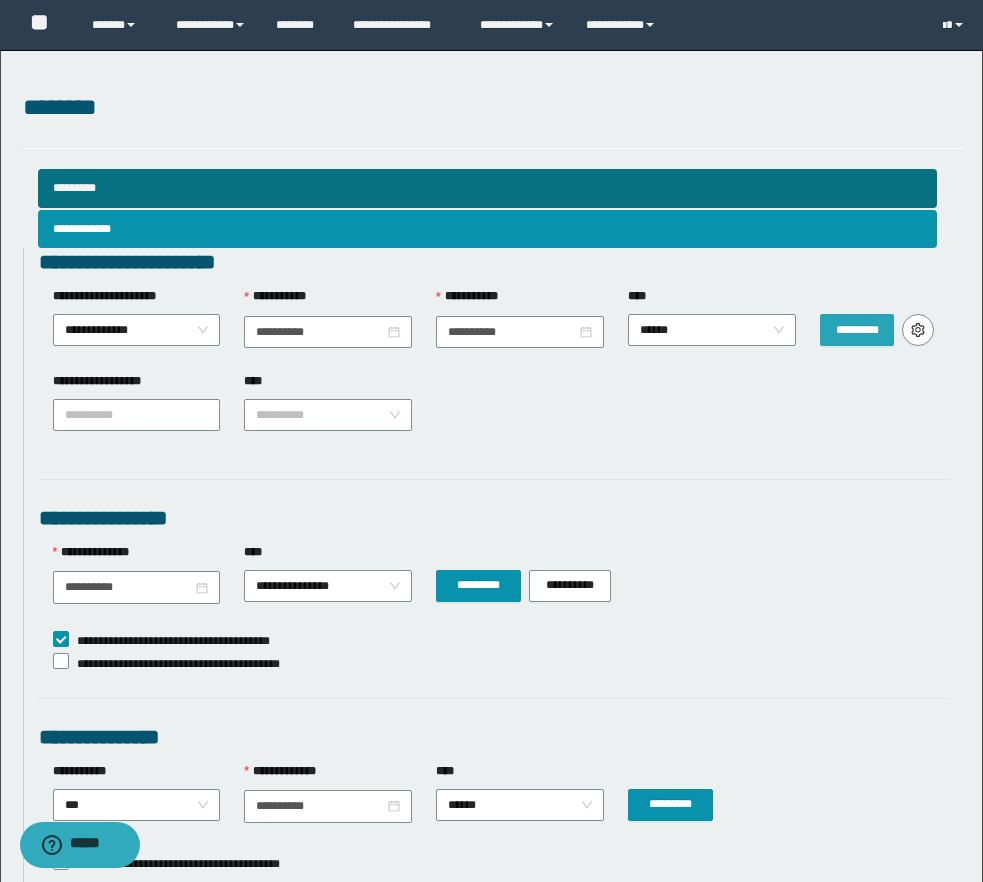click on "*********" at bounding box center [857, 330] 